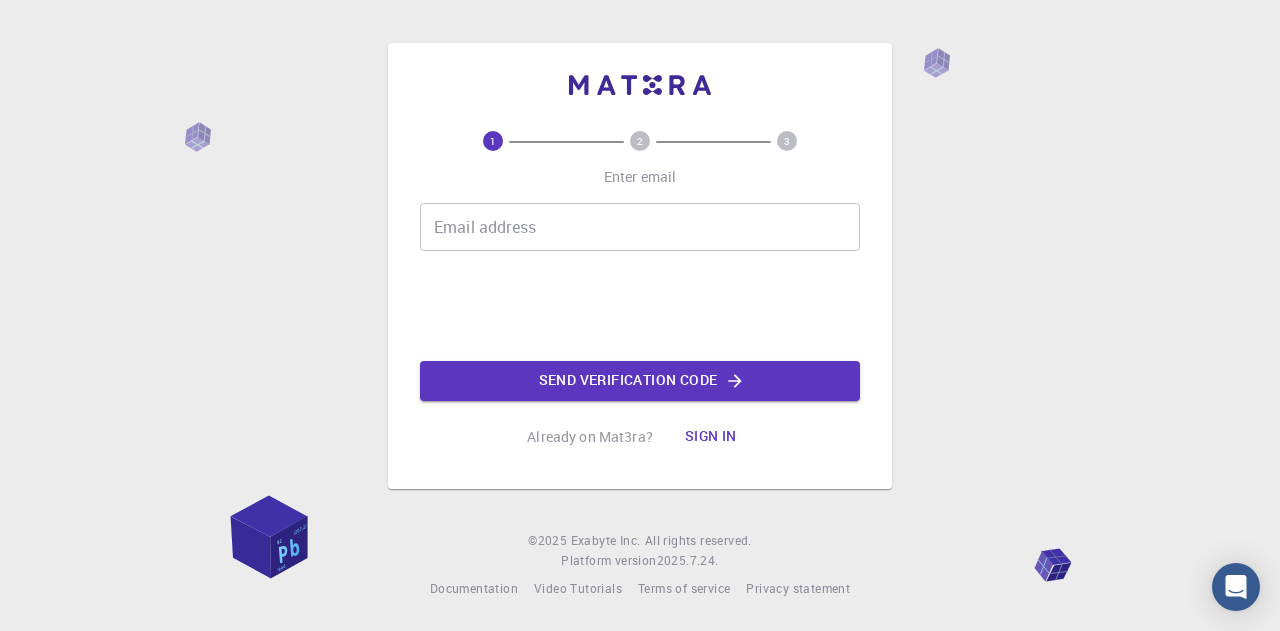 scroll, scrollTop: 0, scrollLeft: 0, axis: both 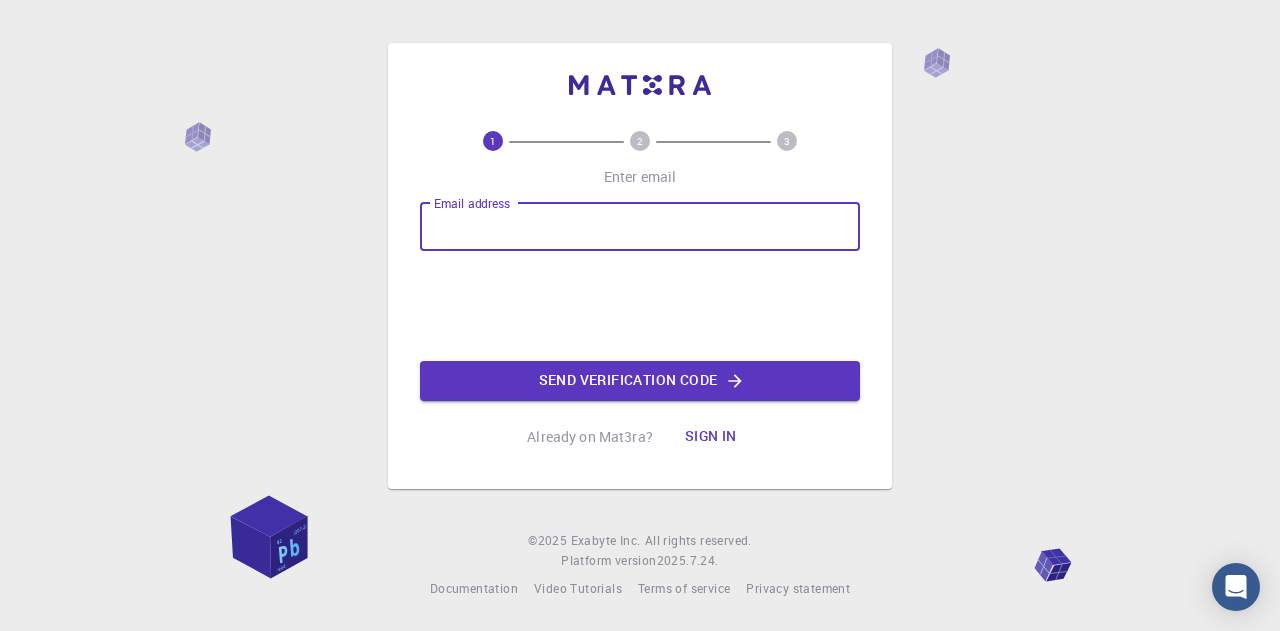 click on "Email address" at bounding box center (640, 227) 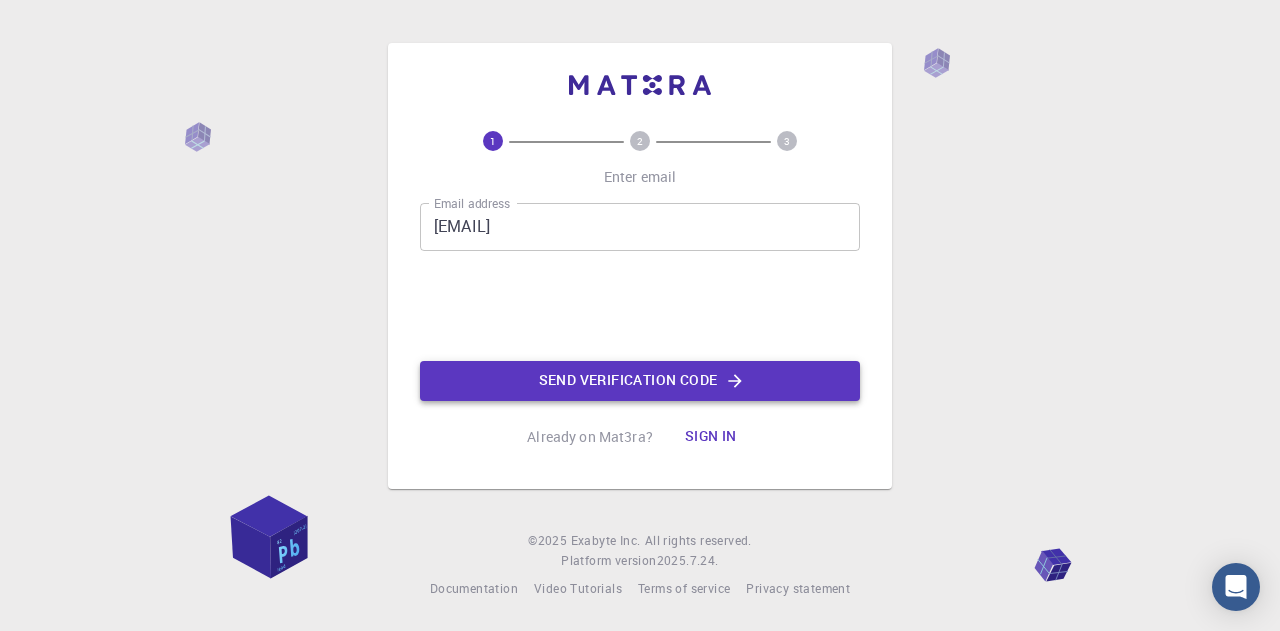 click on "Send verification code" 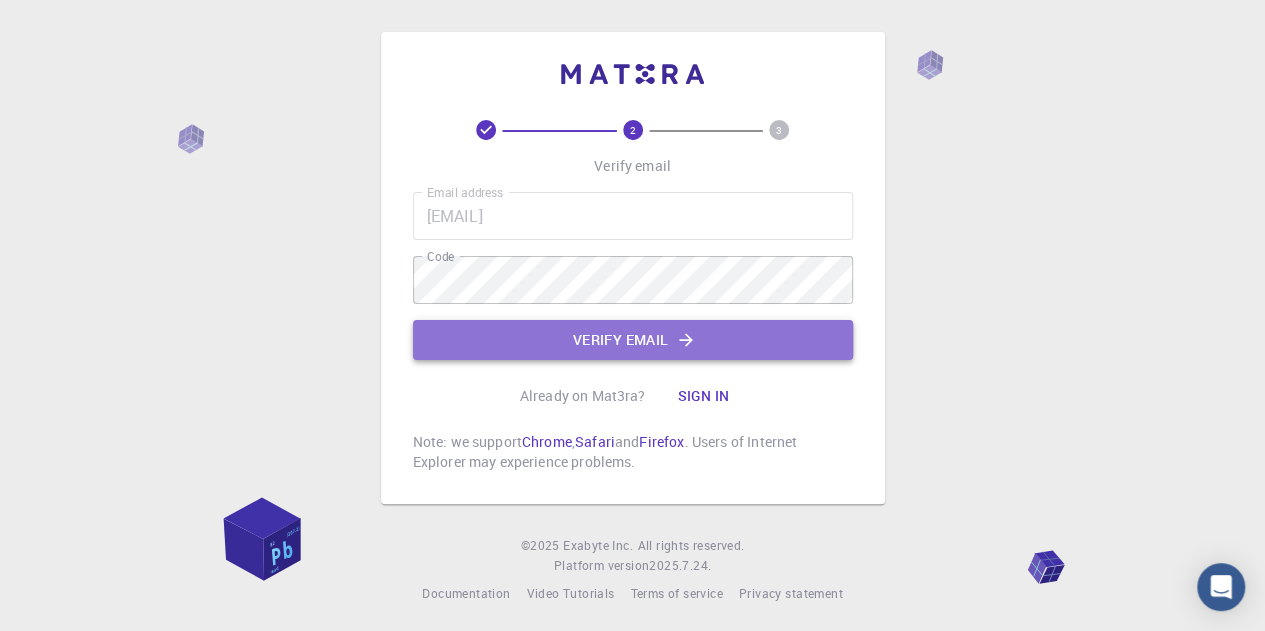 click on "Verify email" 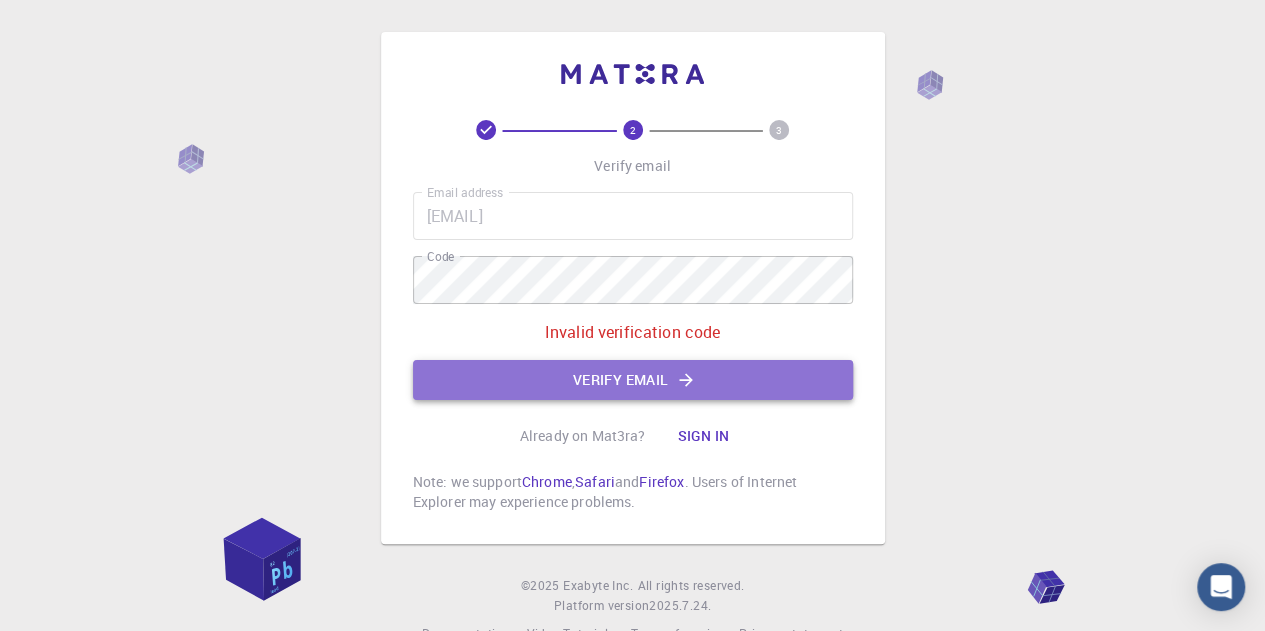 click on "Verify email" at bounding box center (633, 380) 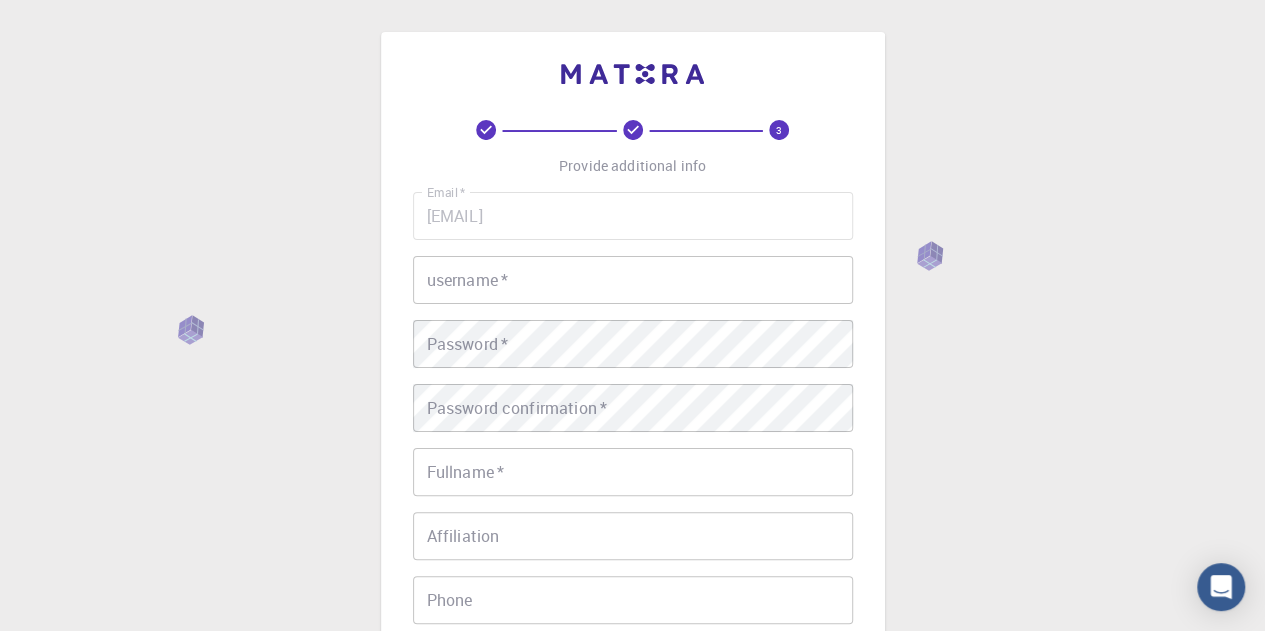 click on "Email   * [EMAIL] Email   * username   * username   * Password   * Password   * Password confirmation   * Password confirmation   * Fullname   * Fullname   * Affiliation Affiliation Phone Phone Description Description I accept the Terms of Service / Privacy Policy  *" at bounding box center (633, 467) 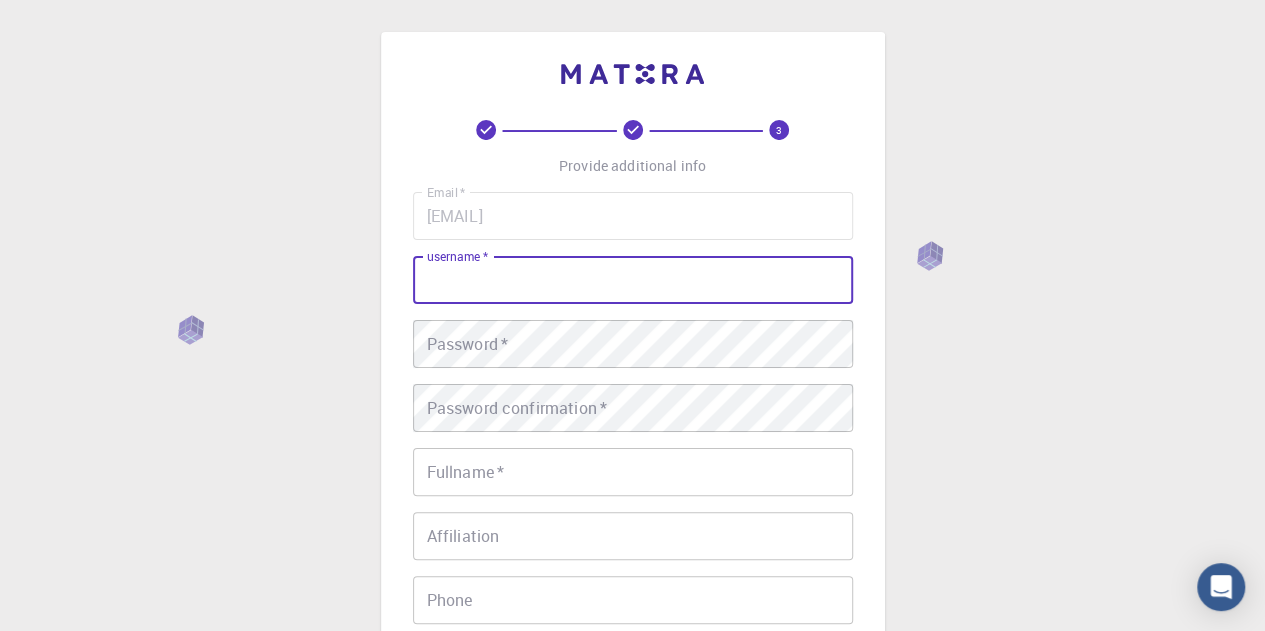 click on "username   *" at bounding box center (633, 280) 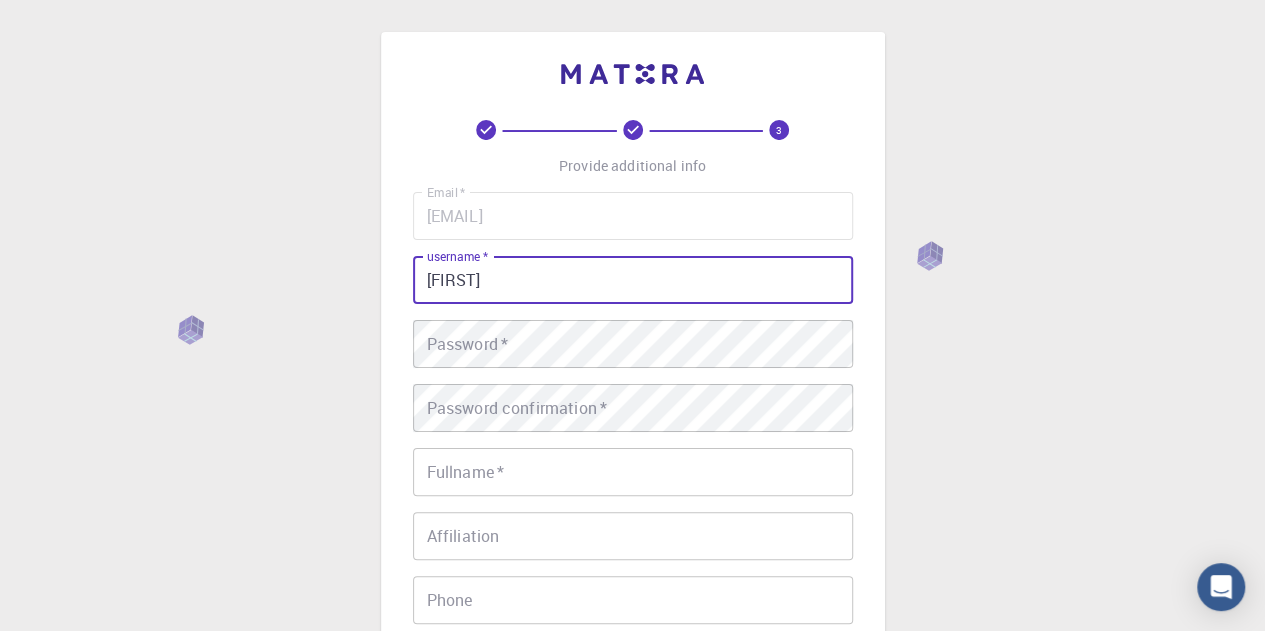 type on "[FIRST]" 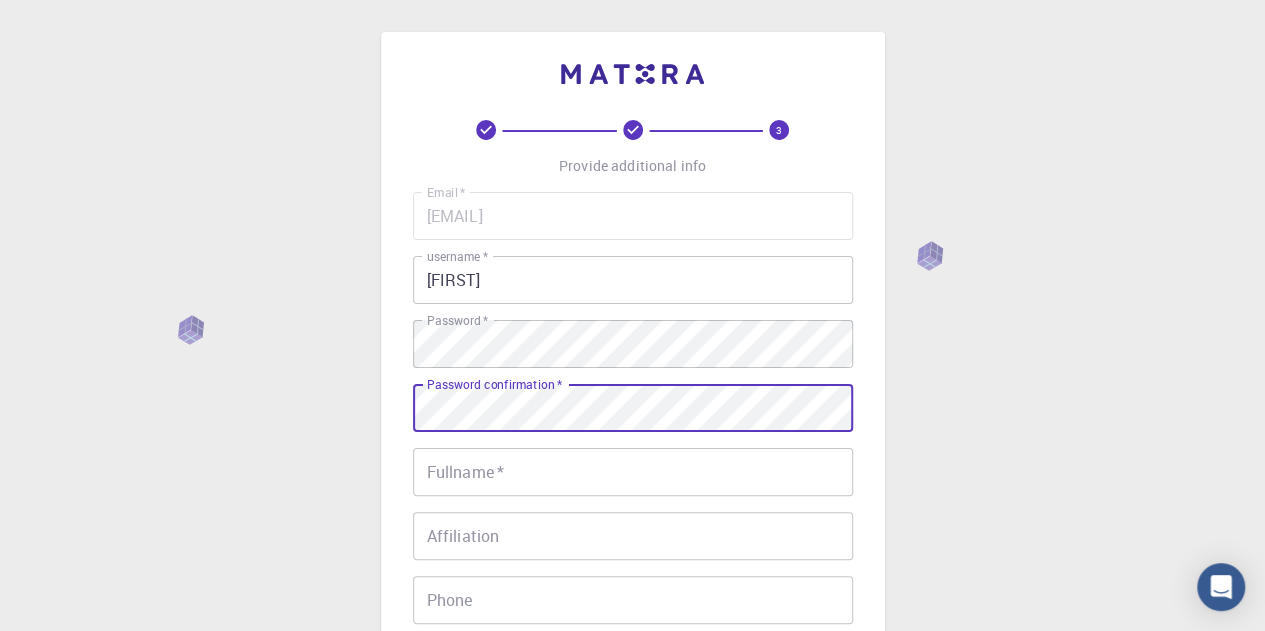 click on "Fullname   *" at bounding box center (633, 472) 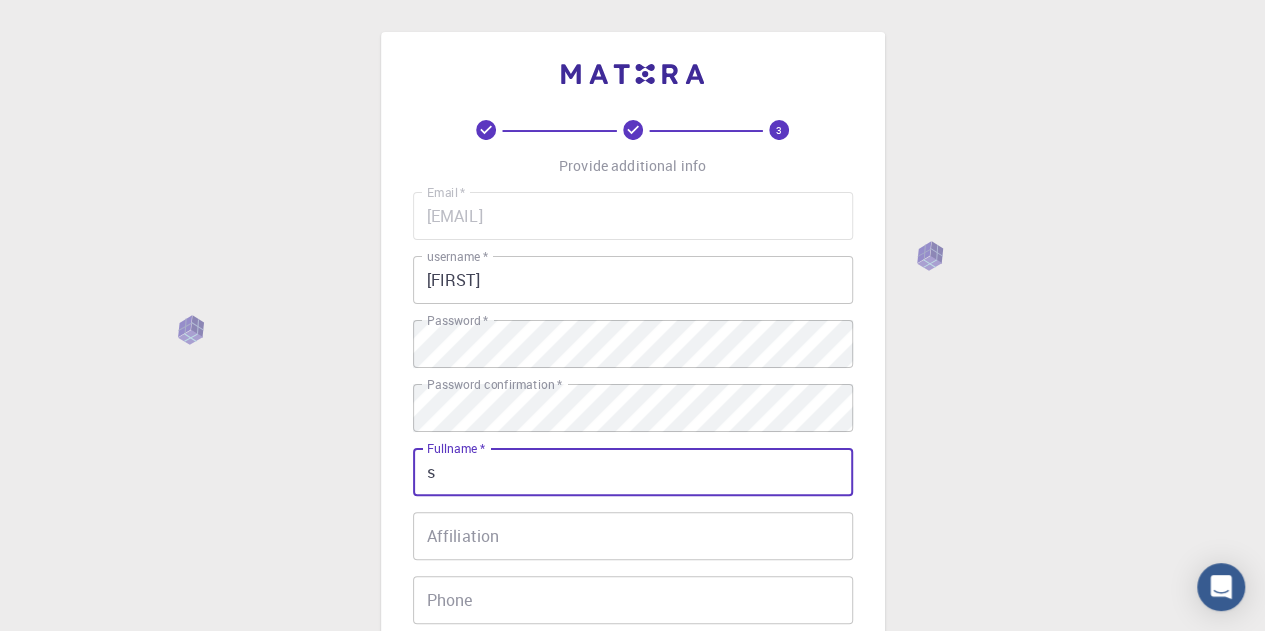 type on "[FIRST] [LAST]" 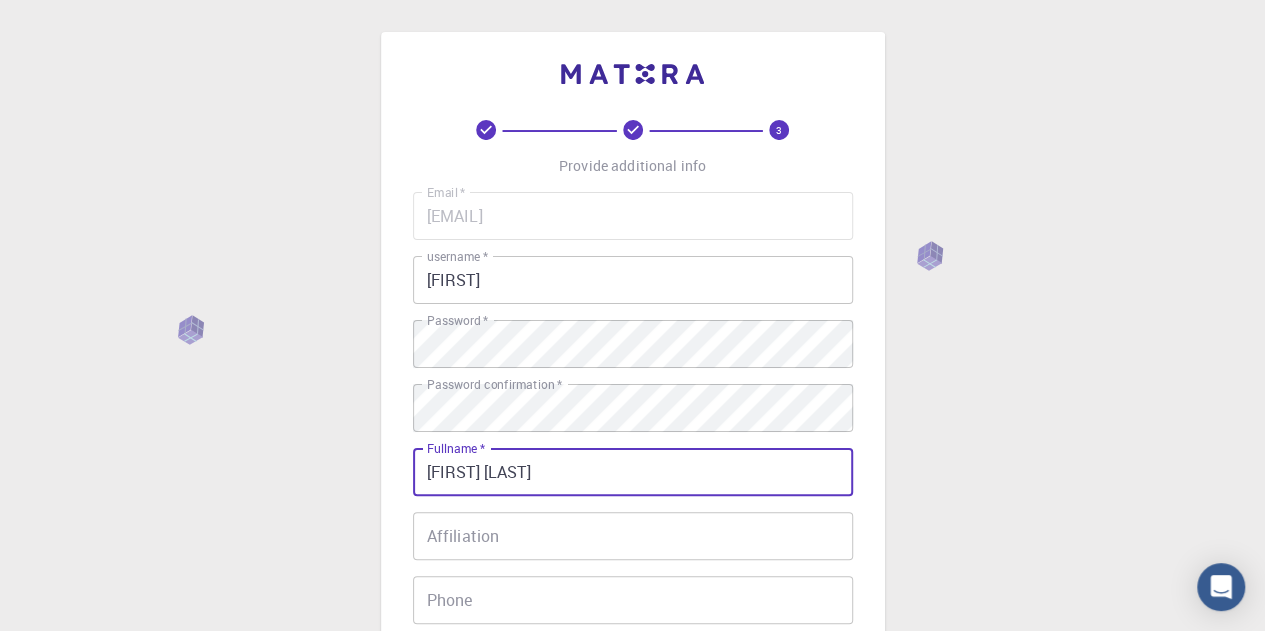 type on "[PHONE]" 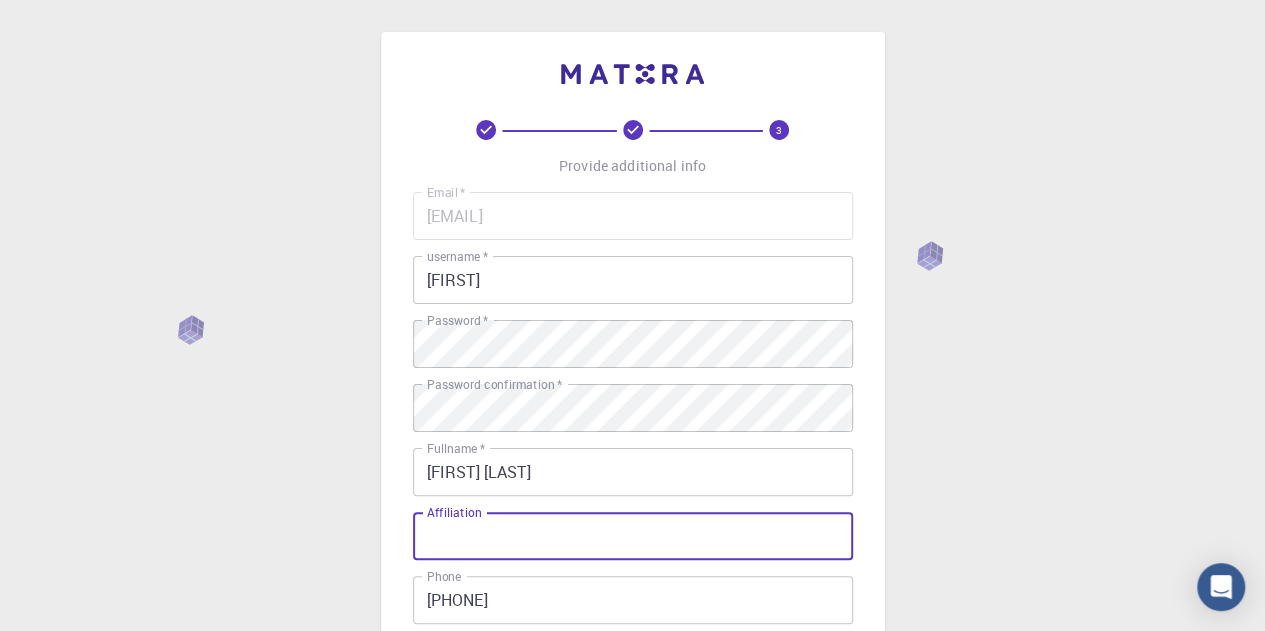 click on "Affiliation" at bounding box center [633, 536] 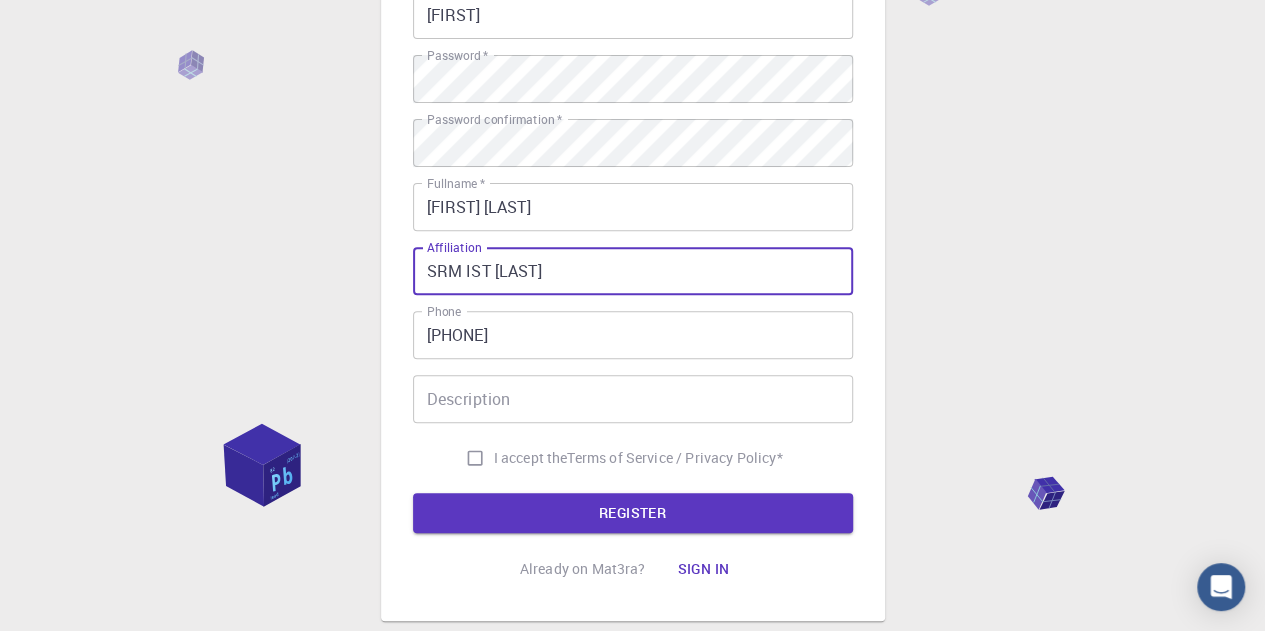 scroll, scrollTop: 266, scrollLeft: 0, axis: vertical 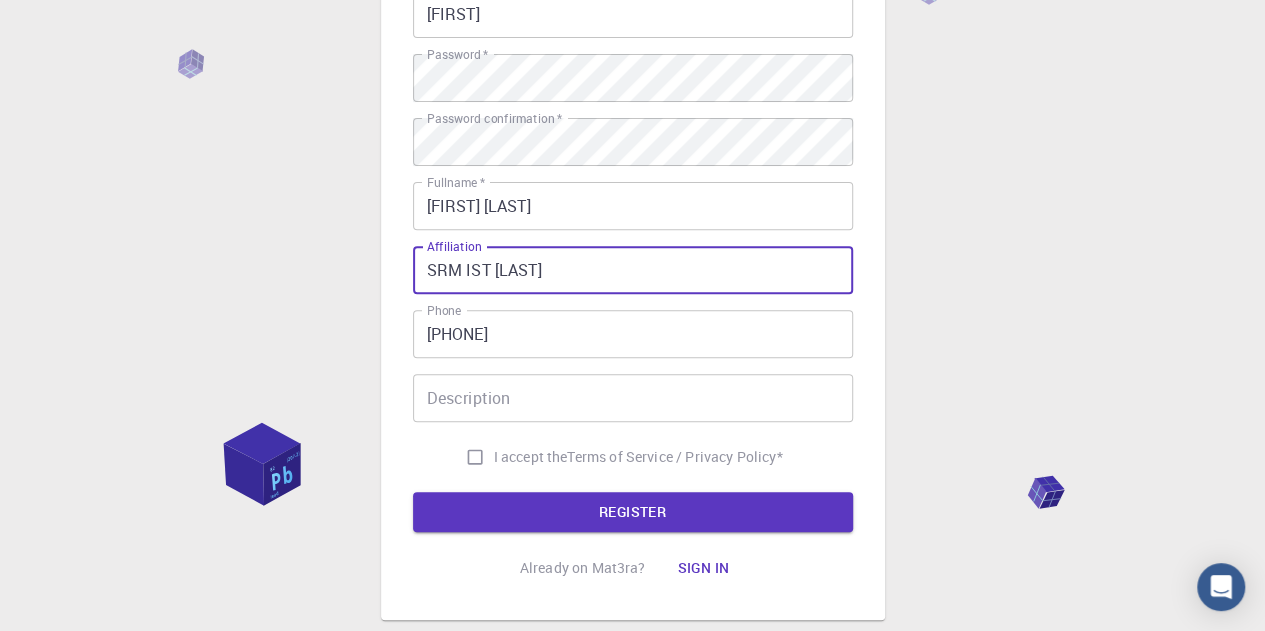 type on "SRM IST [LAST]" 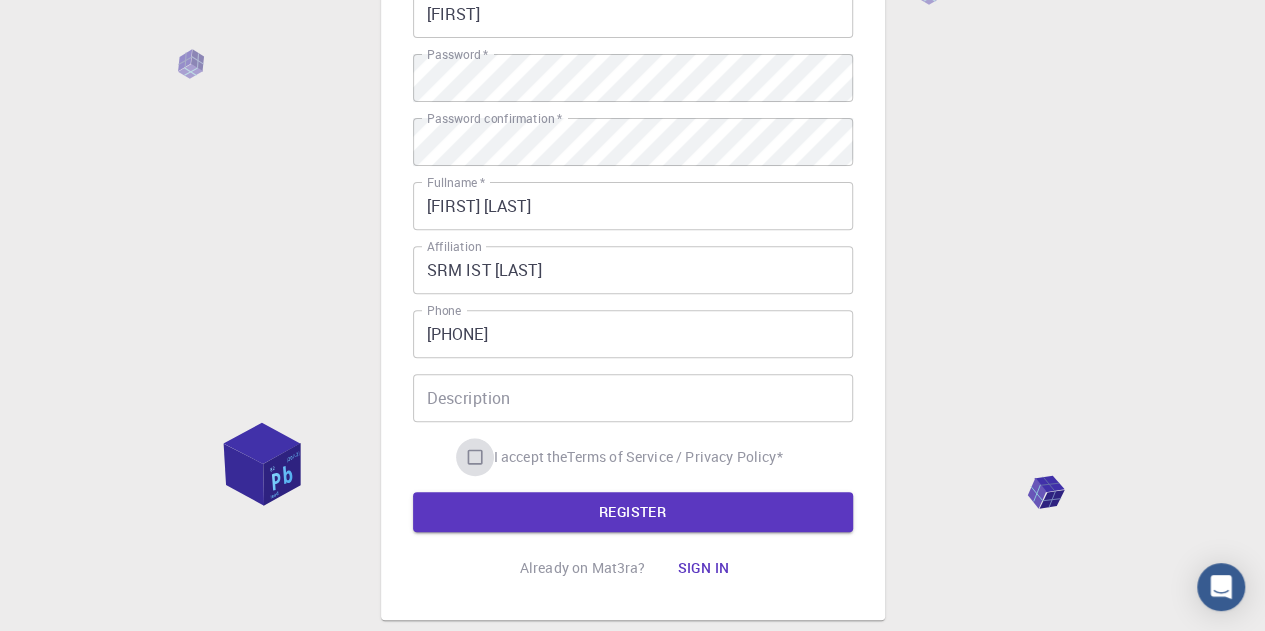 click on "I accept the  Terms of Service / Privacy Policy  *" at bounding box center (475, 457) 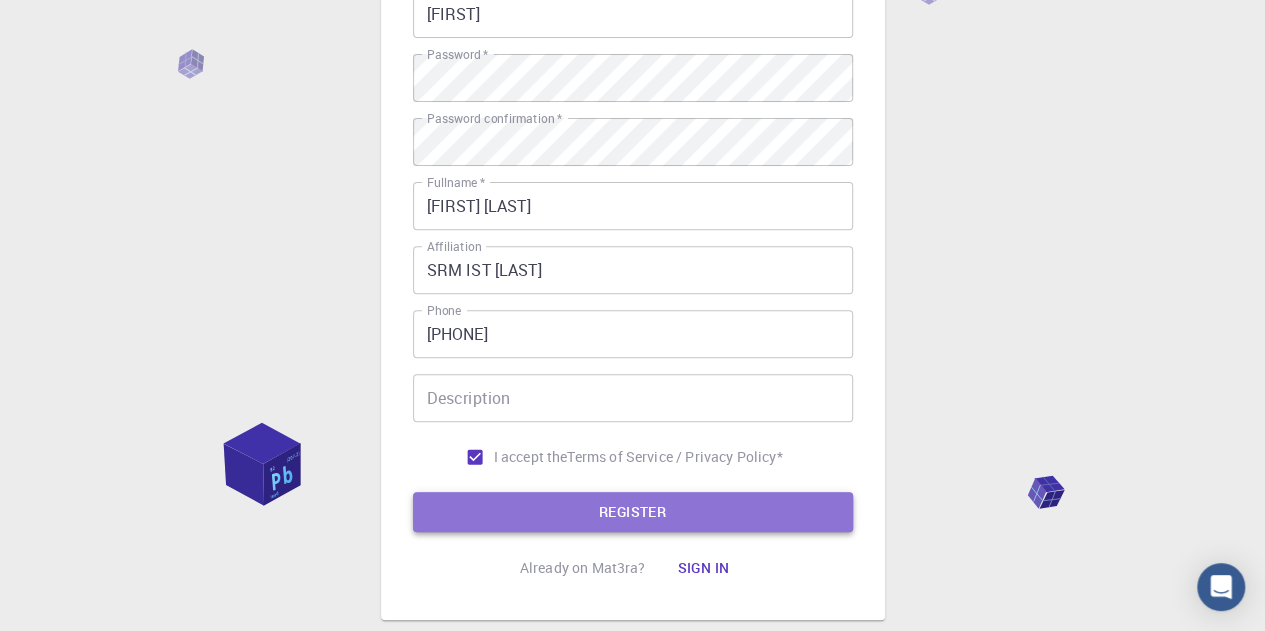 click on "REGISTER" at bounding box center [633, 512] 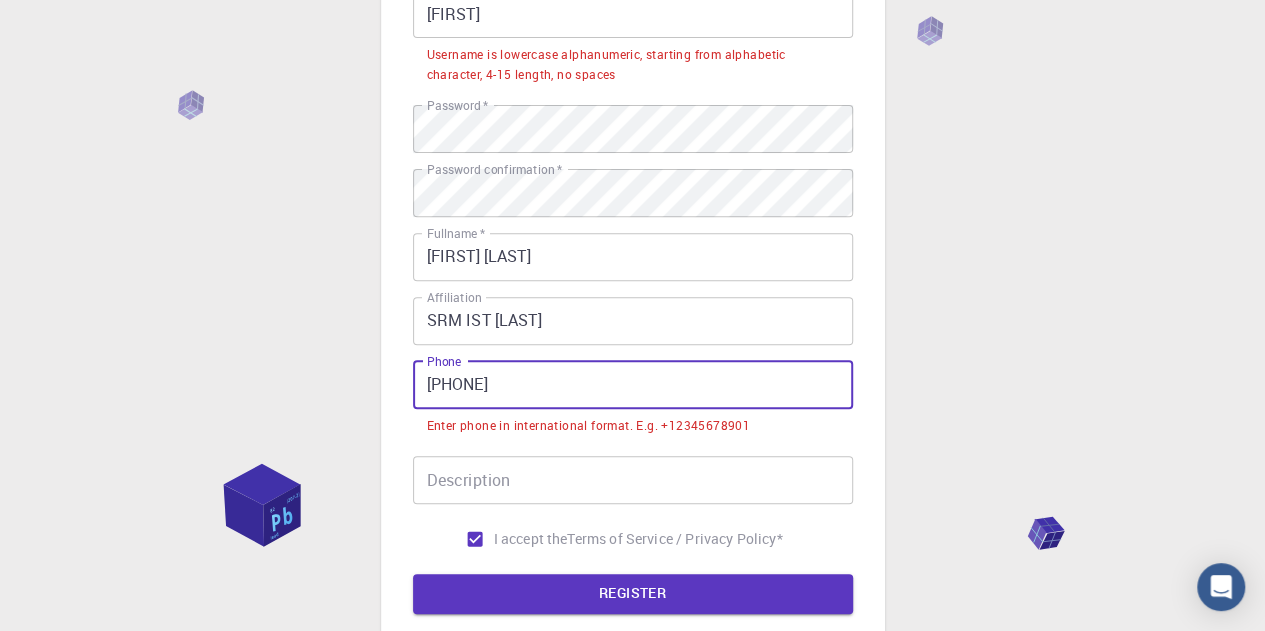 click on "[PHONE]" at bounding box center (633, 385) 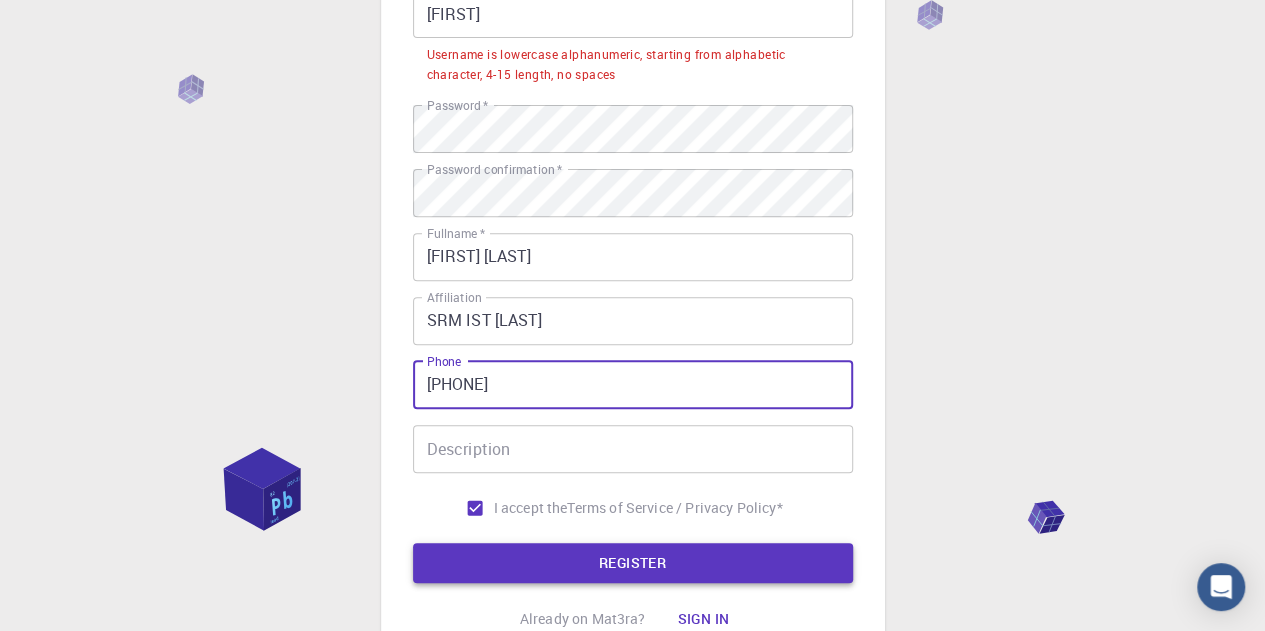 click on "REGISTER" at bounding box center (633, 563) 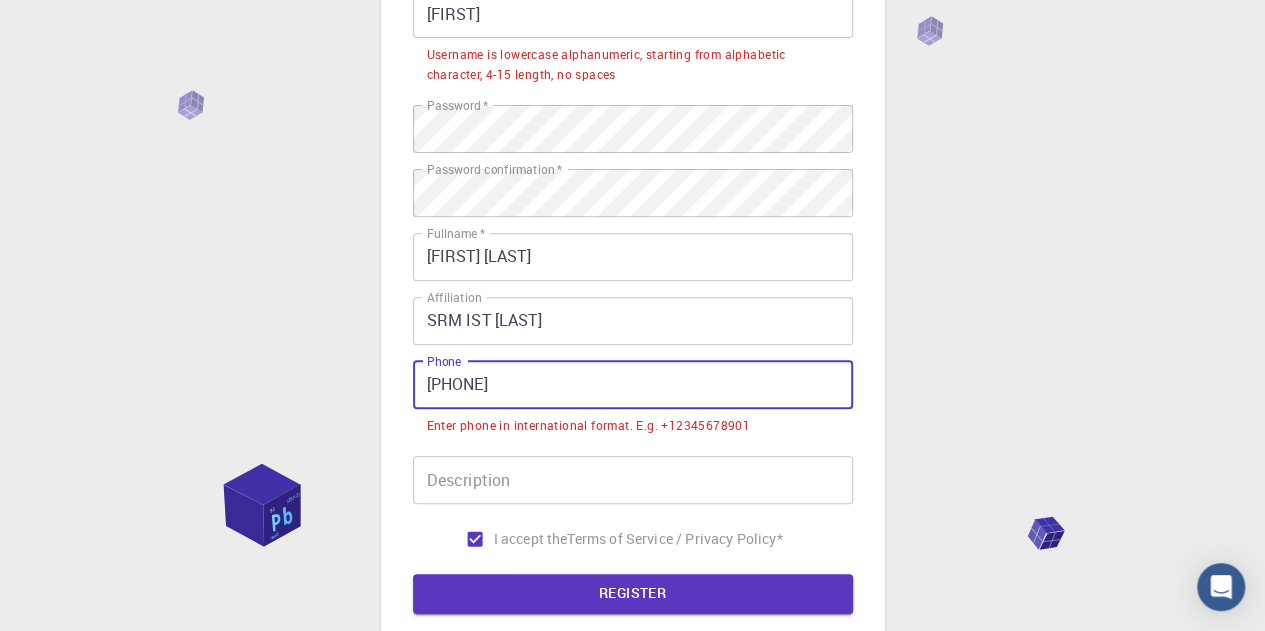 click on "[PHONE]" at bounding box center (633, 385) 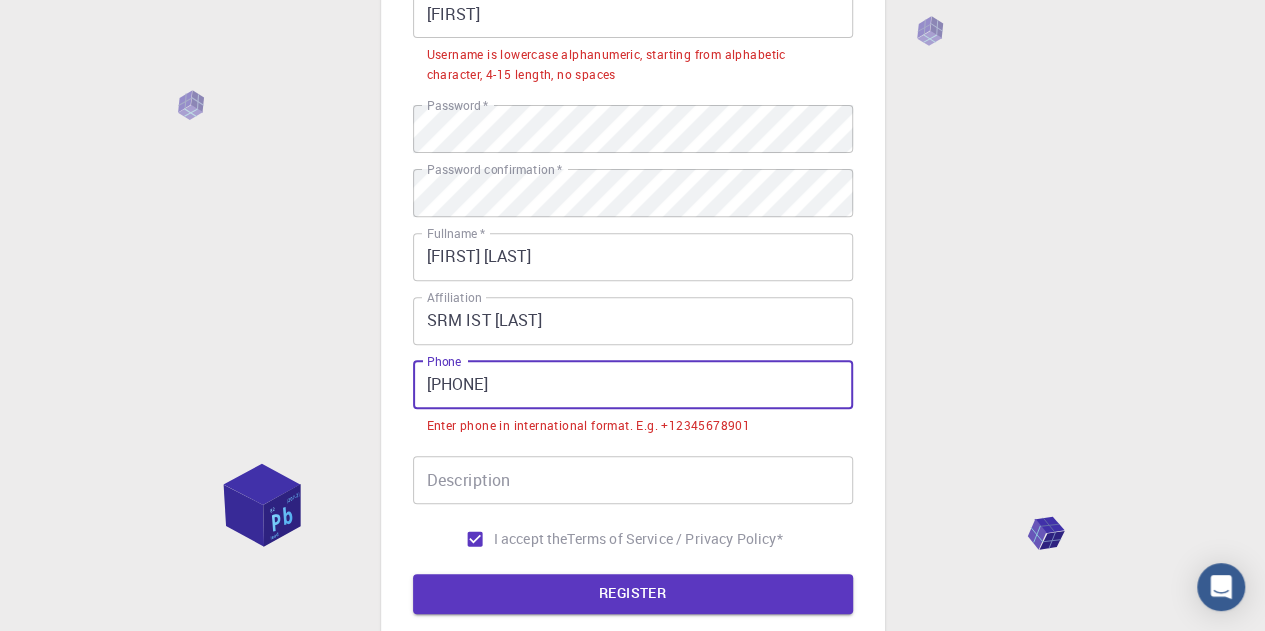 click on "Description Description" at bounding box center [633, 480] 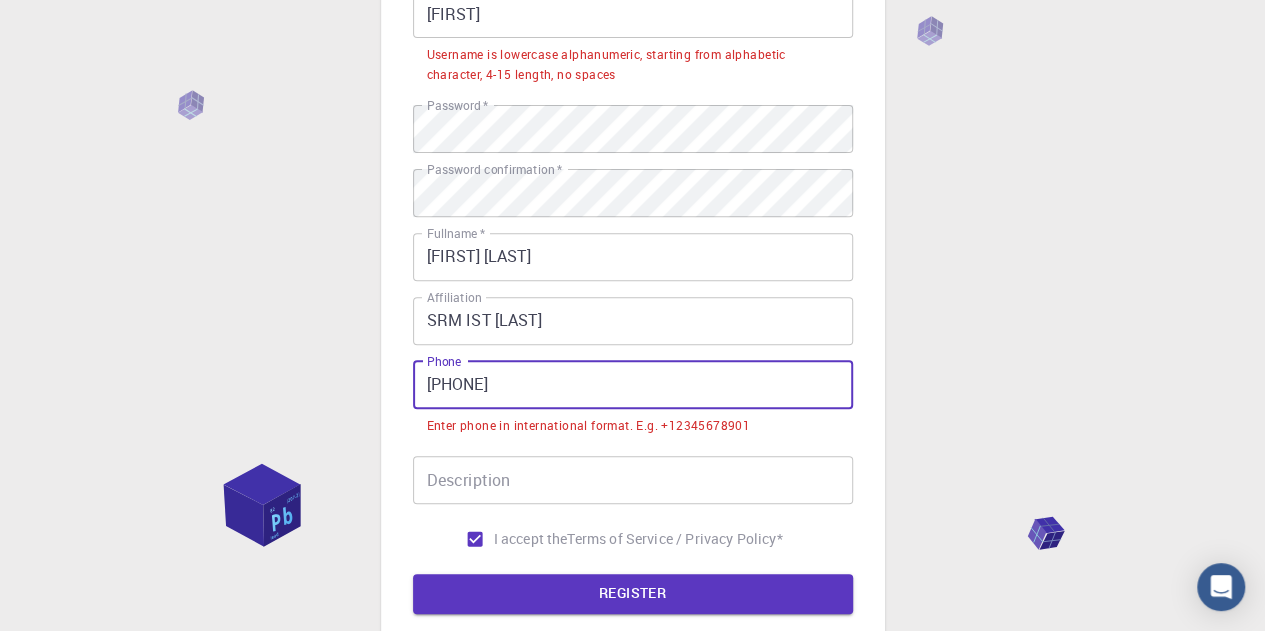 click on "[PHONE]" at bounding box center [633, 385] 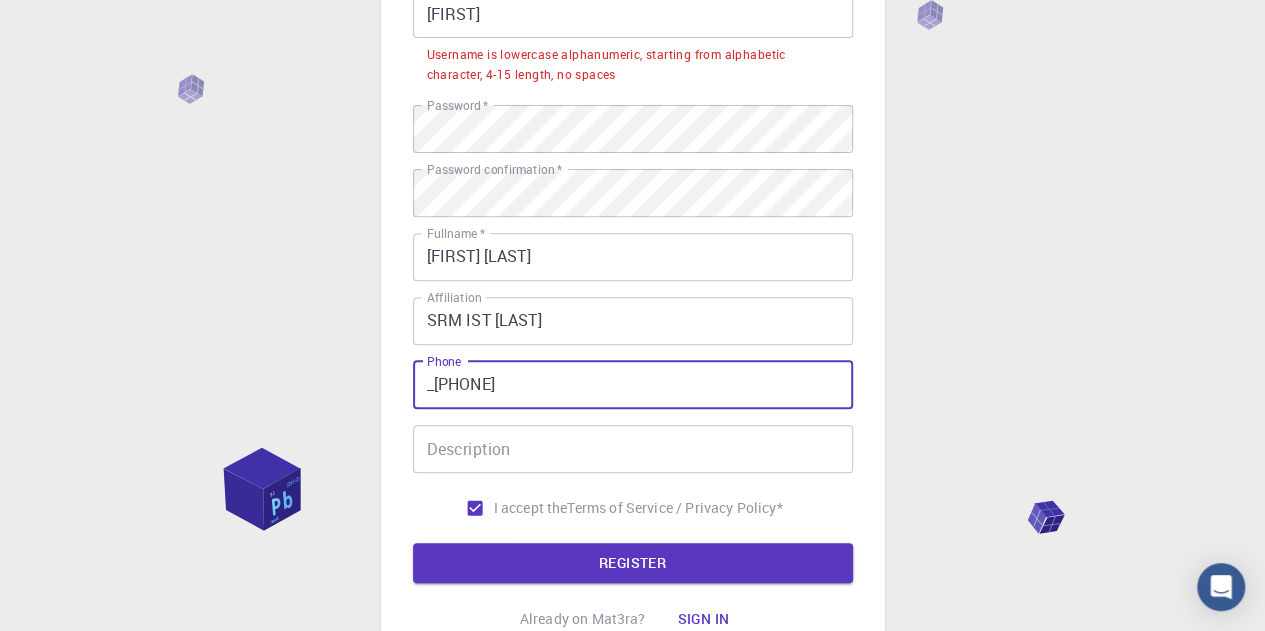 click on "_[PHONE]" at bounding box center (633, 385) 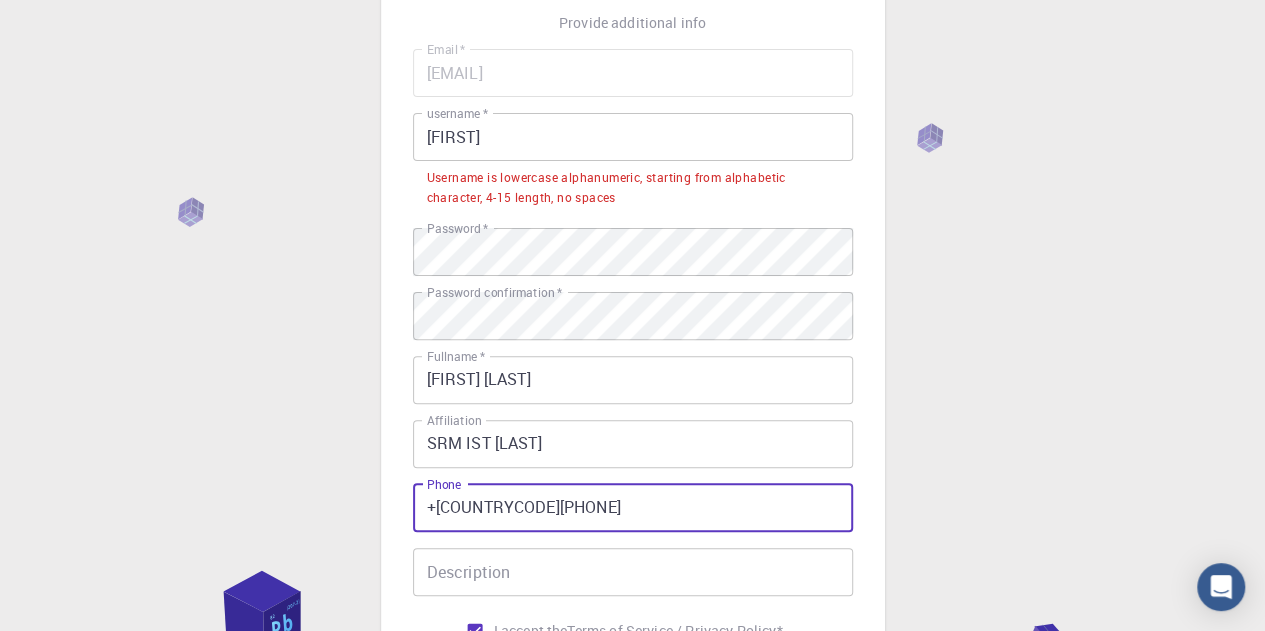 scroll, scrollTop: 142, scrollLeft: 0, axis: vertical 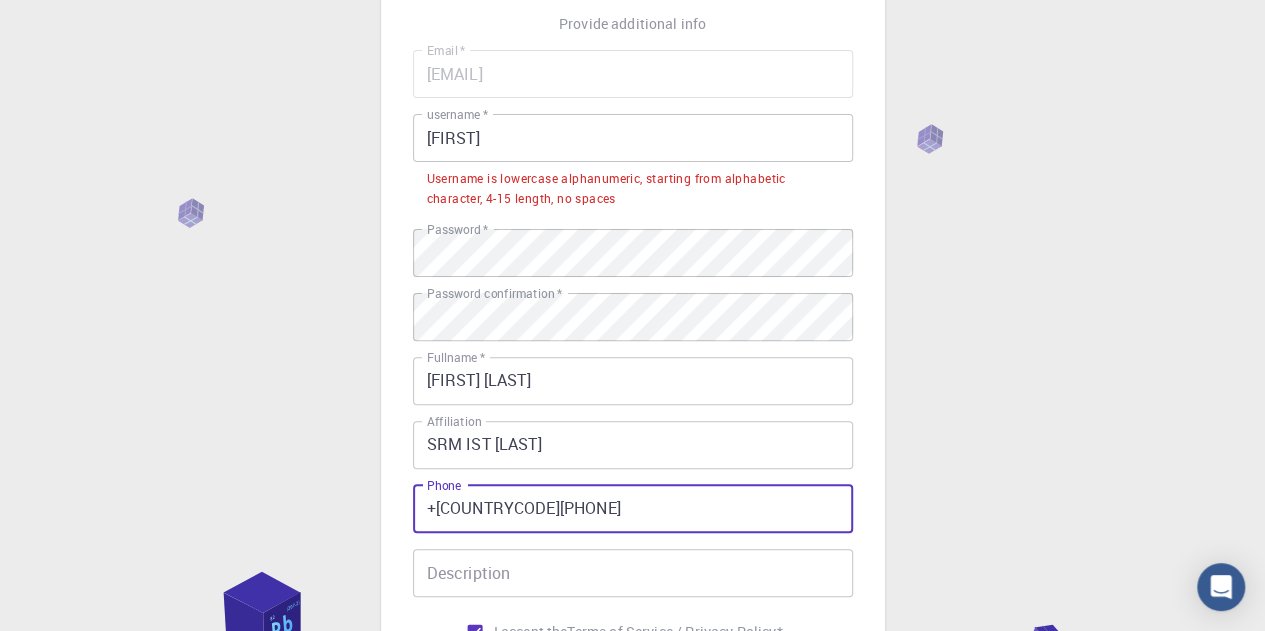 type on "+[COUNTRYCODE][PHONE]" 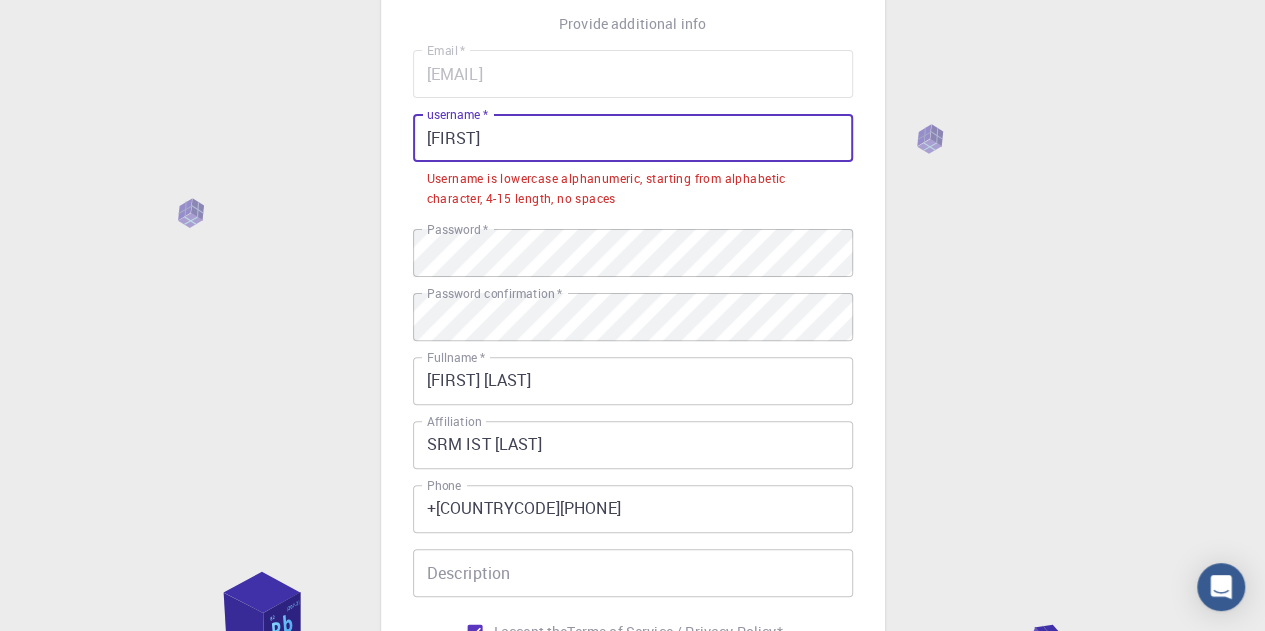 click on "[FIRST]" at bounding box center (633, 138) 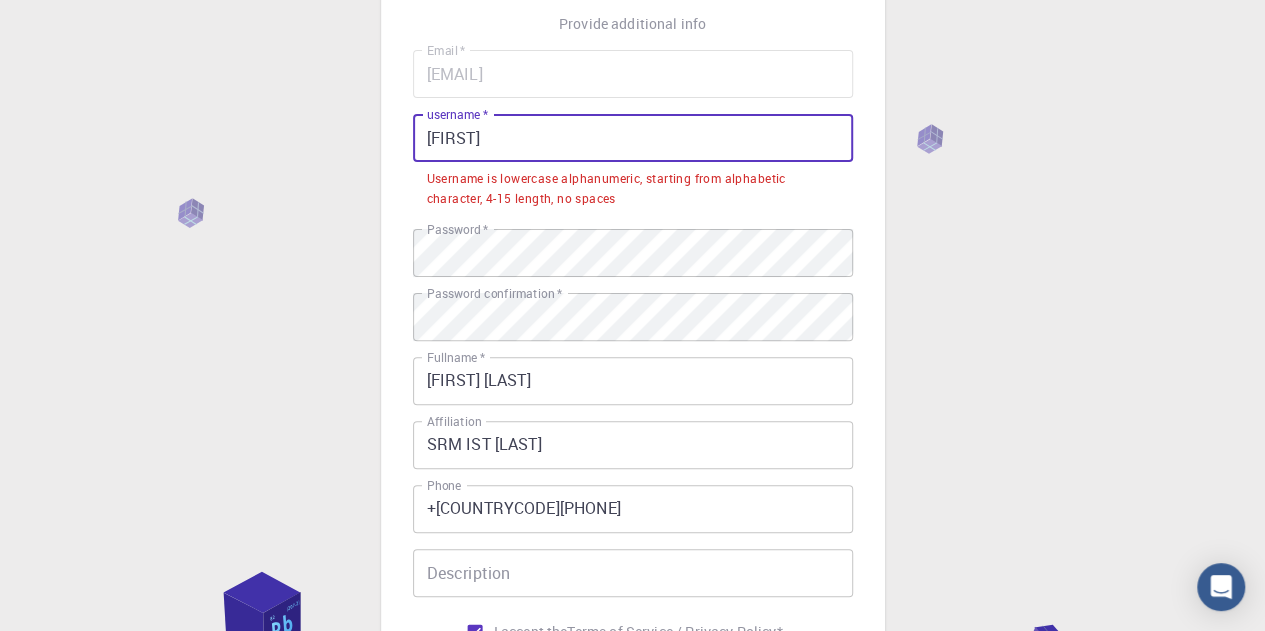 click on "[FIRST]" at bounding box center [633, 138] 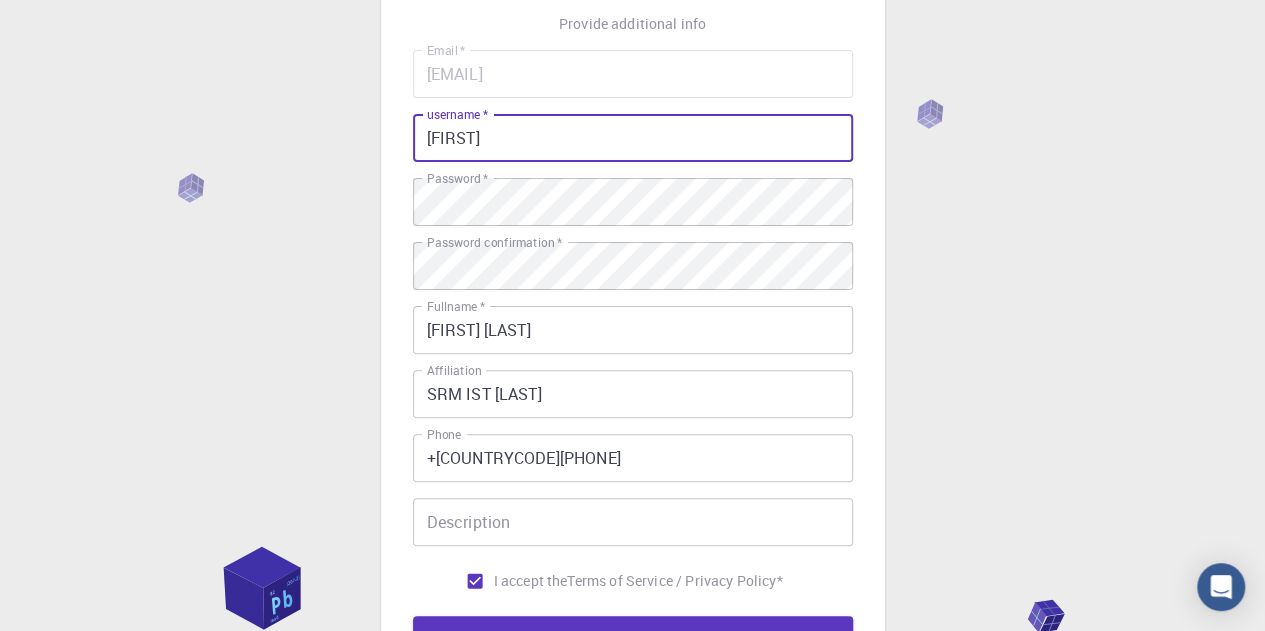 scroll, scrollTop: 388, scrollLeft: 0, axis: vertical 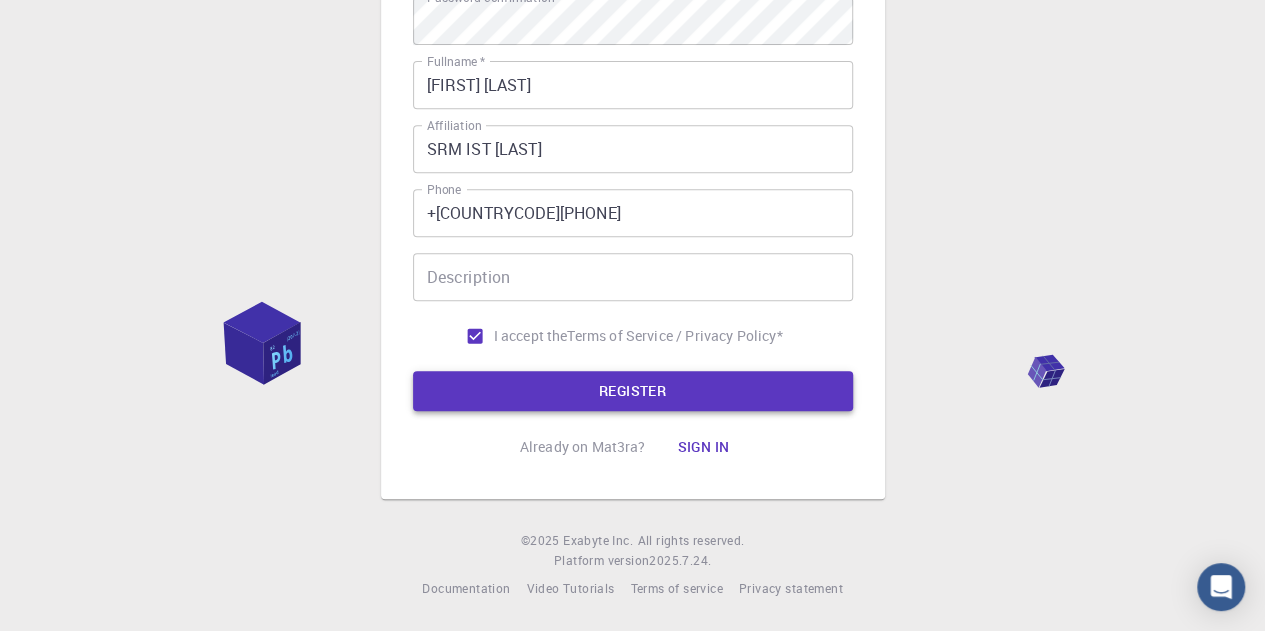 type on "[FIRST]" 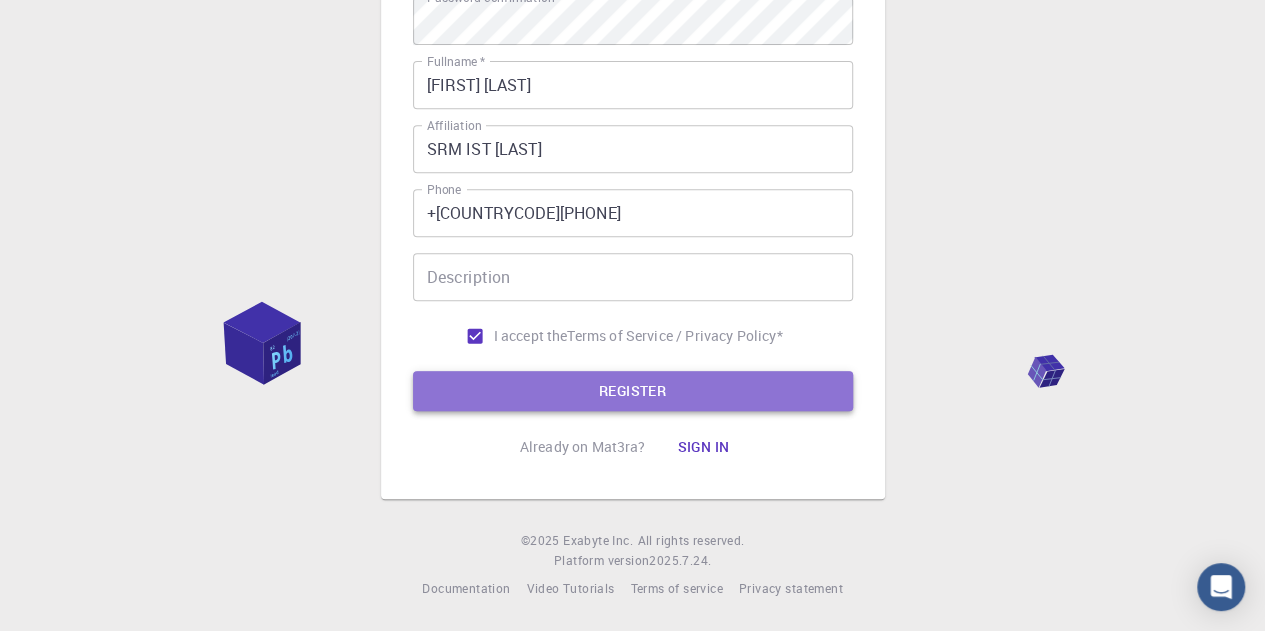 click on "REGISTER" at bounding box center (633, 391) 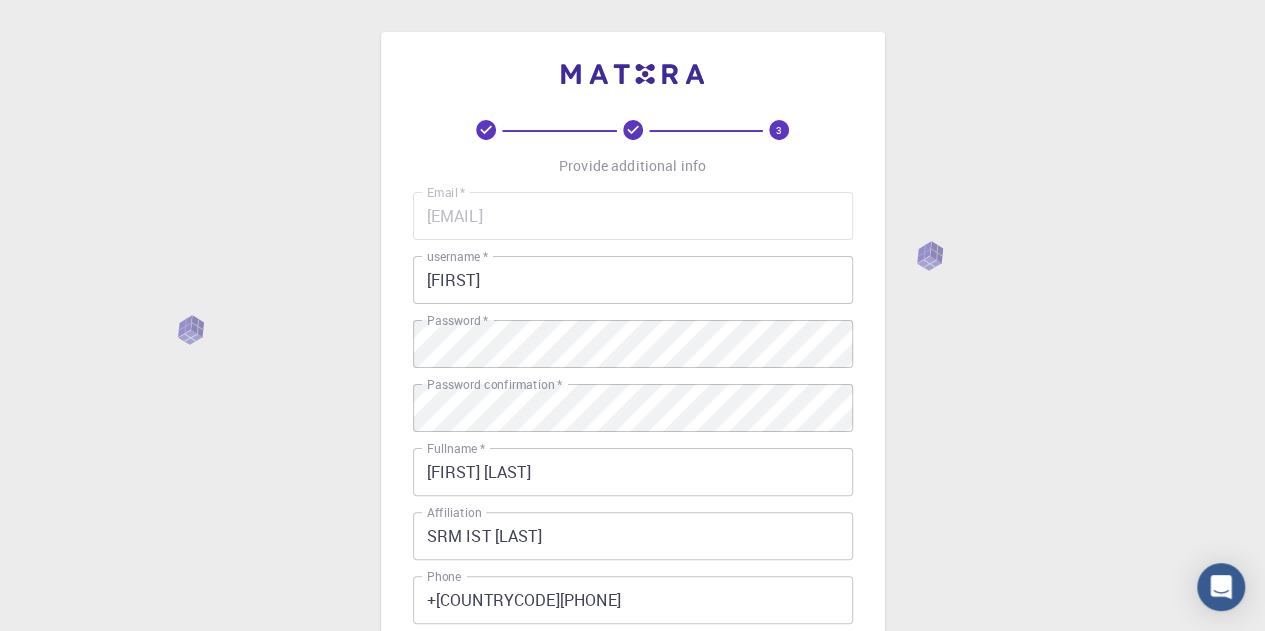 scroll, scrollTop: 330, scrollLeft: 0, axis: vertical 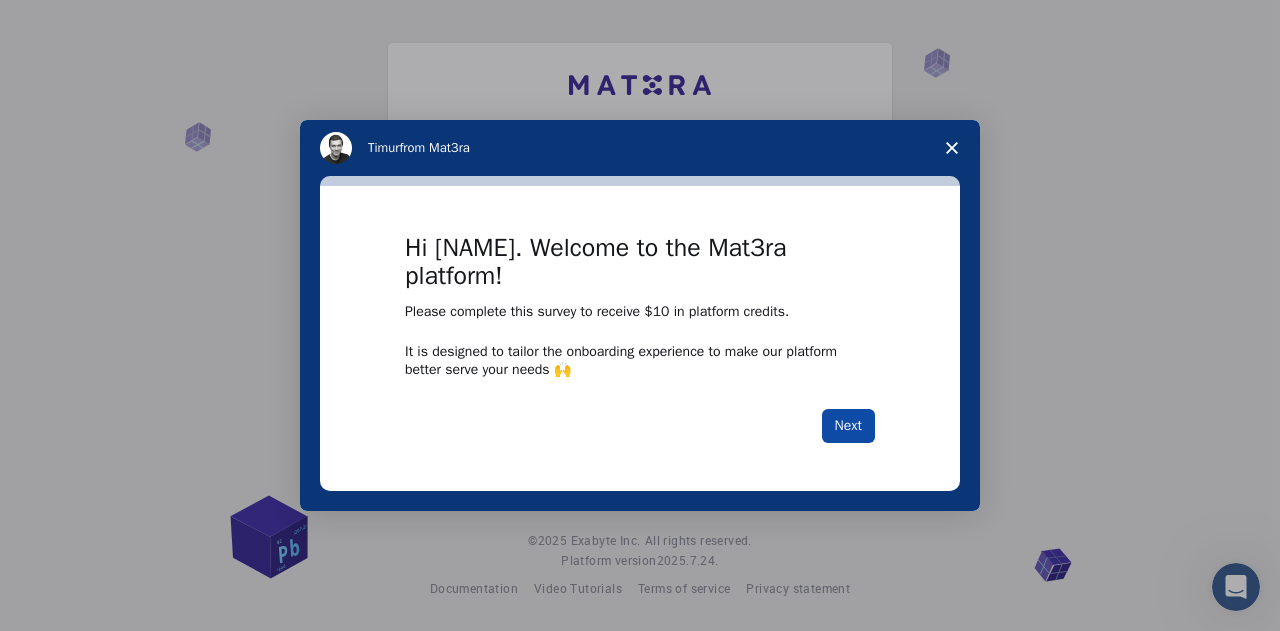 click on "Next" at bounding box center (848, 426) 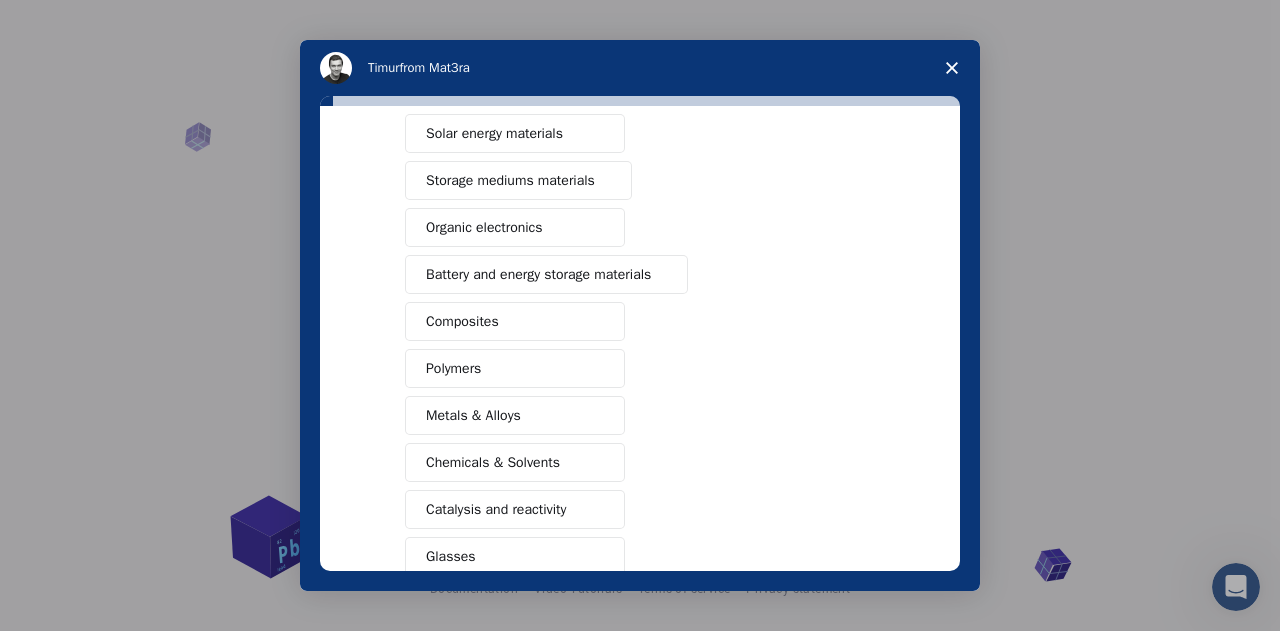 scroll, scrollTop: 0, scrollLeft: 0, axis: both 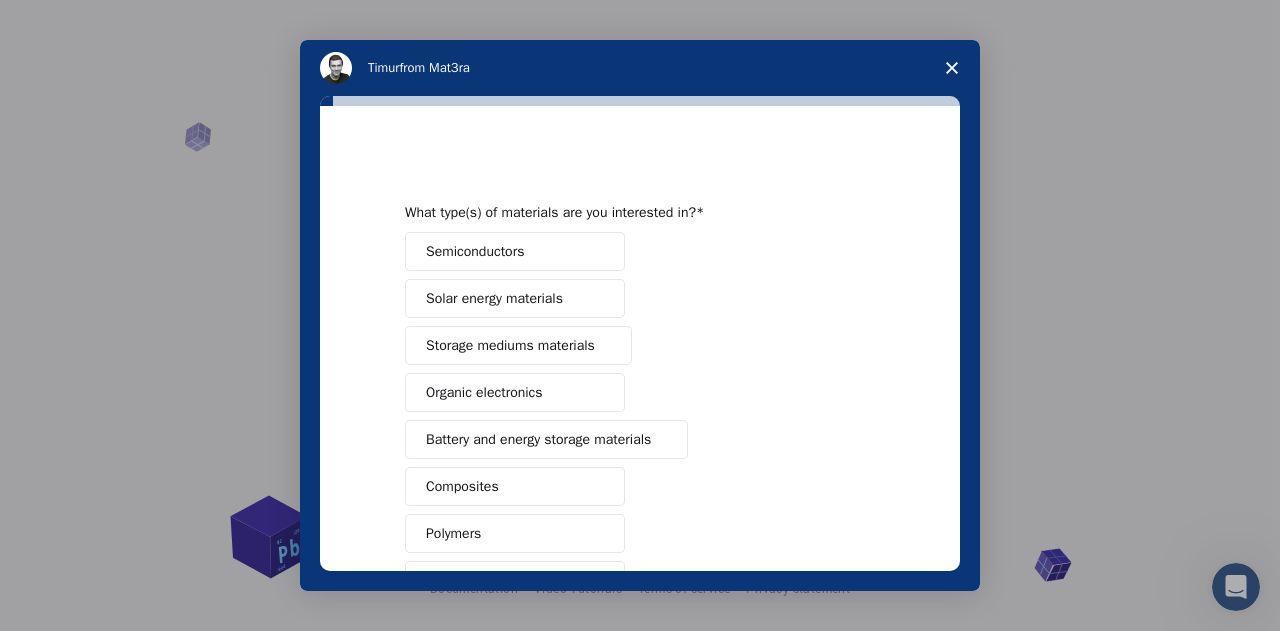 click on "Solar energy materials" at bounding box center [494, 298] 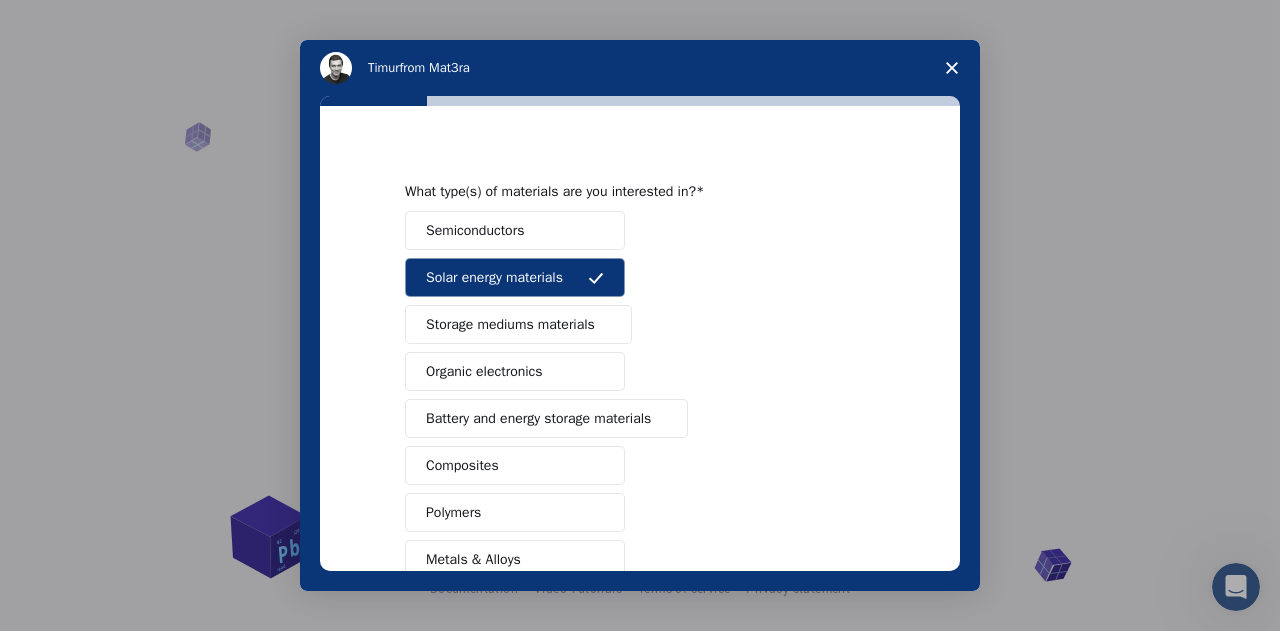 scroll, scrollTop: 17, scrollLeft: 0, axis: vertical 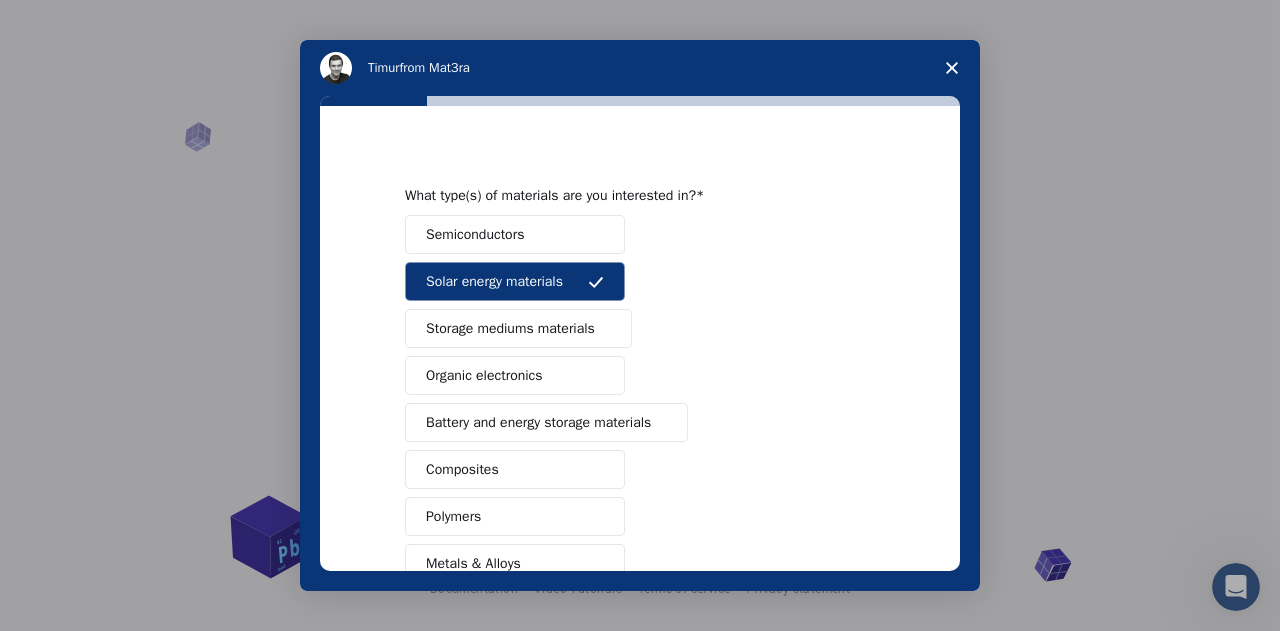 click on "Semiconductors" at bounding box center [475, 234] 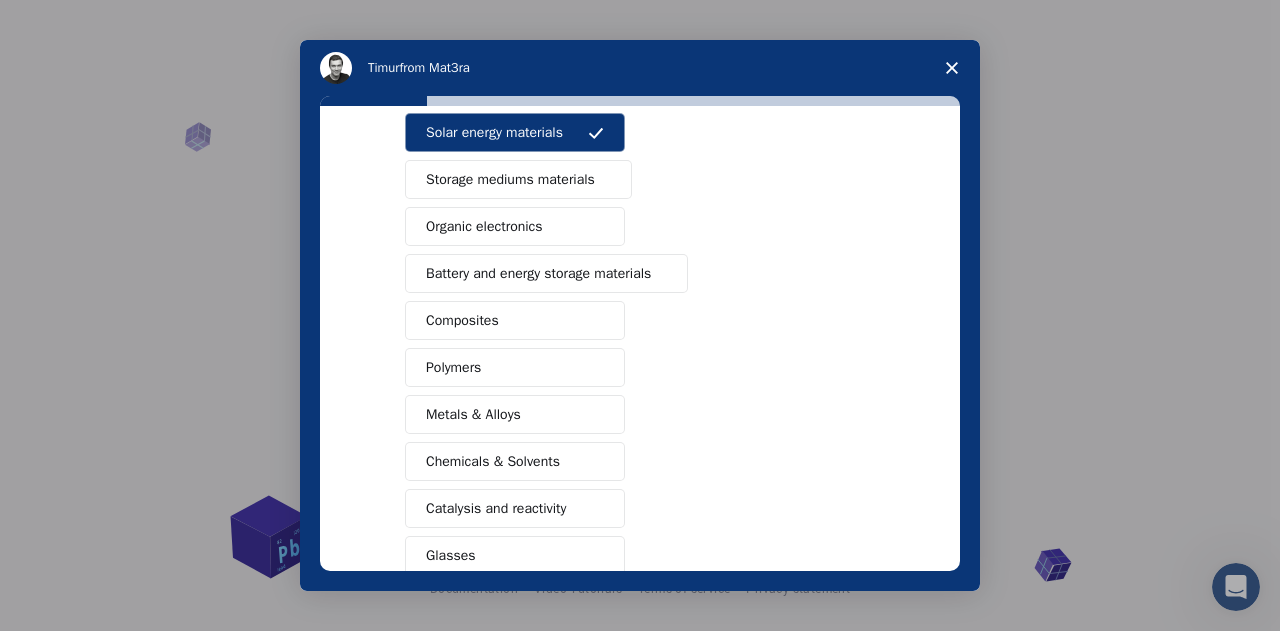 scroll, scrollTop: 169, scrollLeft: 0, axis: vertical 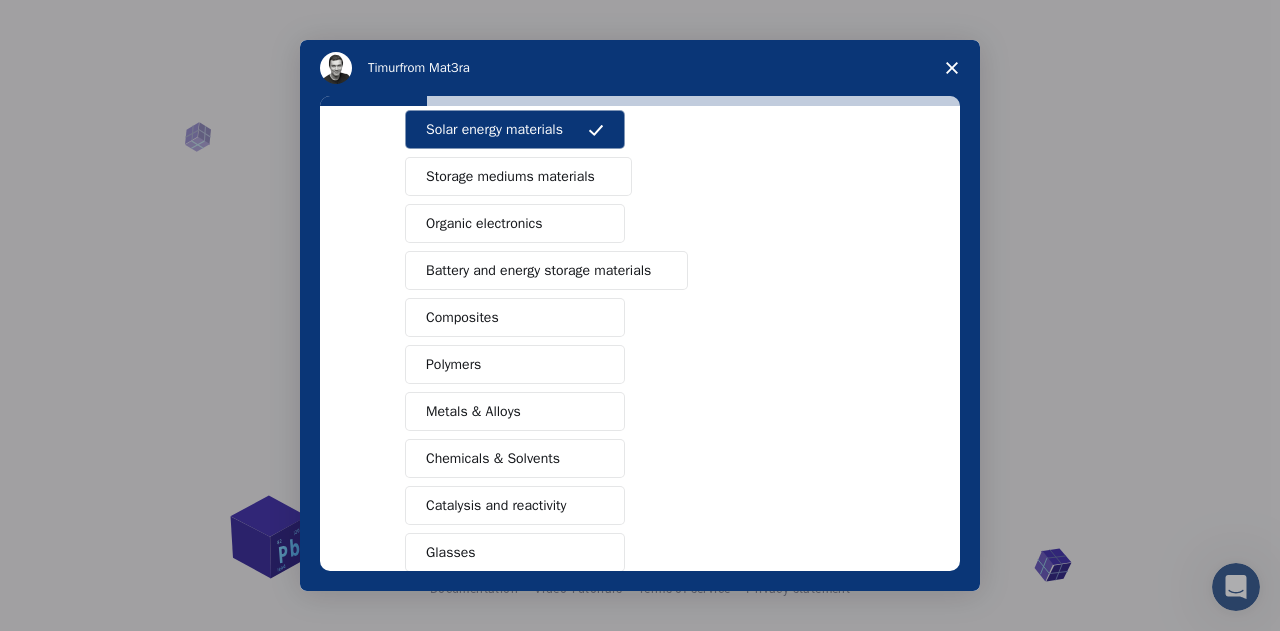 click on "Catalysis and reactivity" at bounding box center [496, 505] 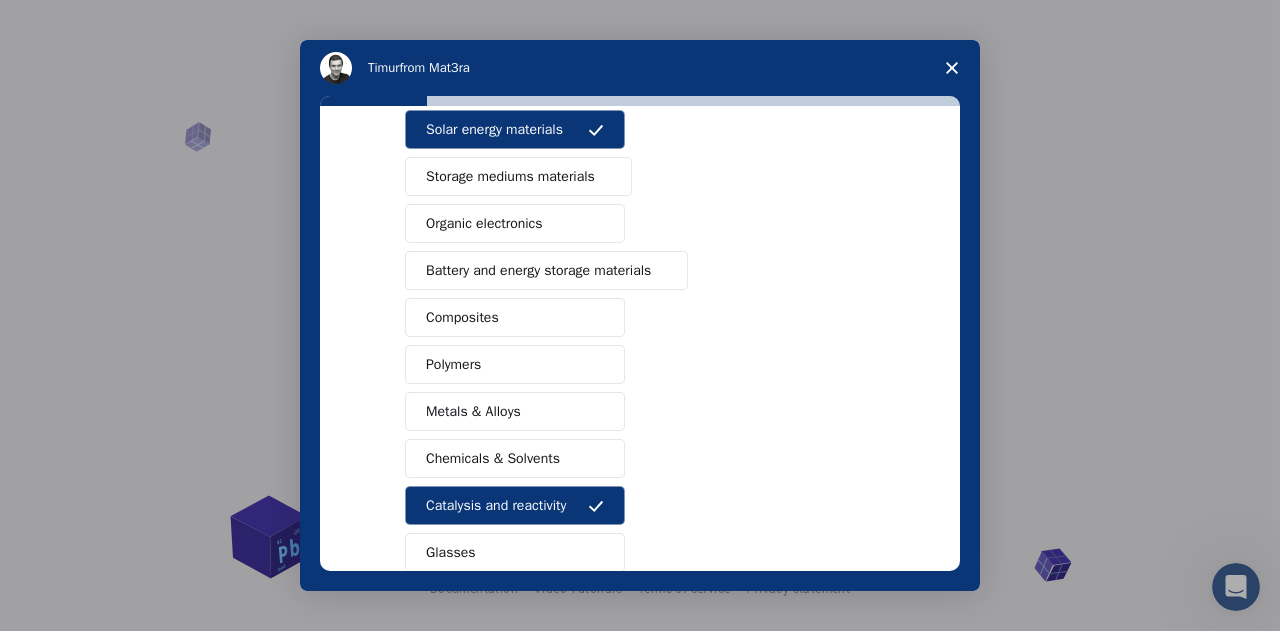 scroll, scrollTop: 285, scrollLeft: 0, axis: vertical 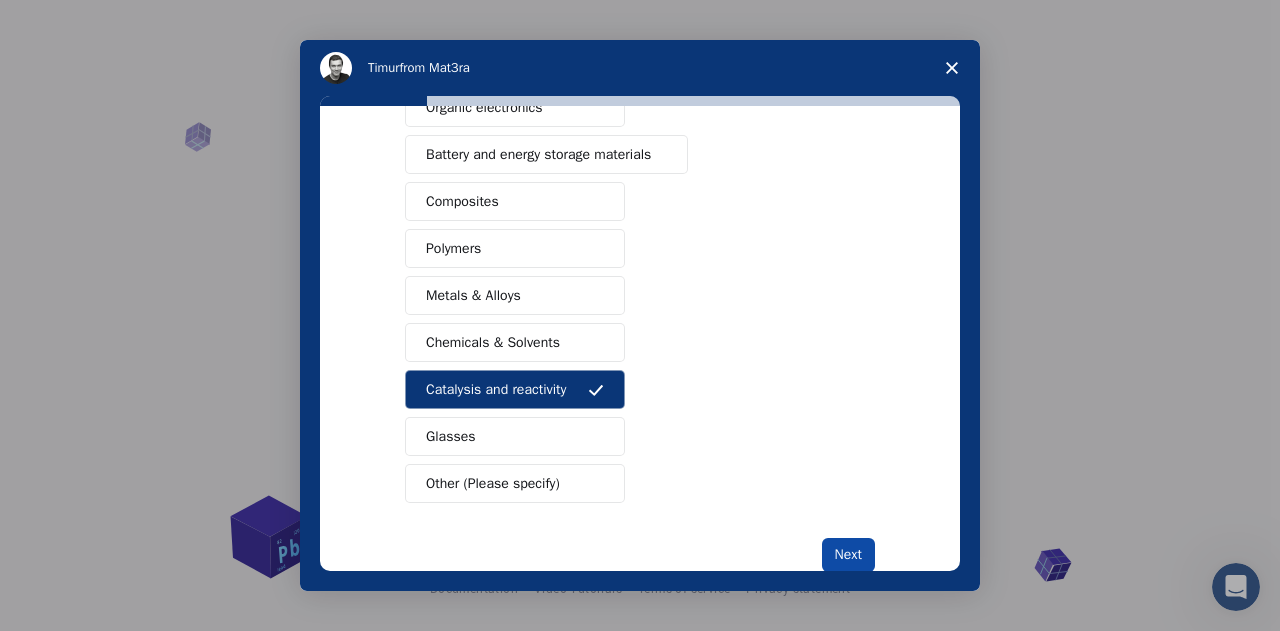 click on "Next" at bounding box center [848, 555] 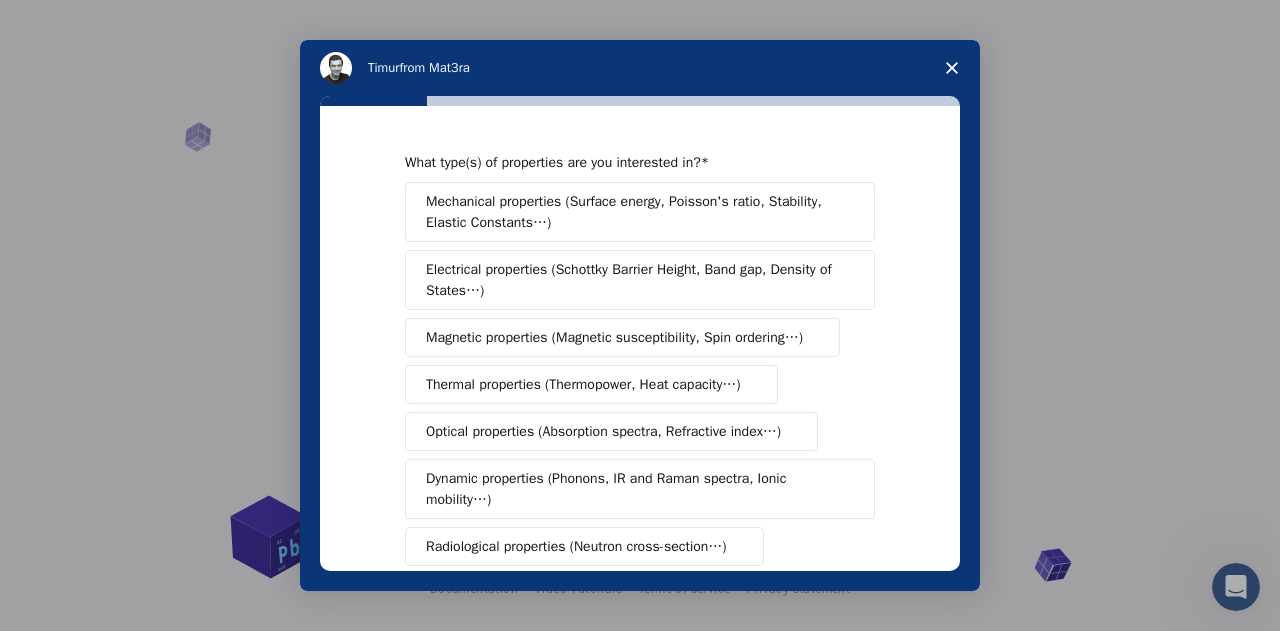 click on "Electrical properties (Schottky Barrier Height, Band gap, Density of States…)" at bounding box center [633, 280] 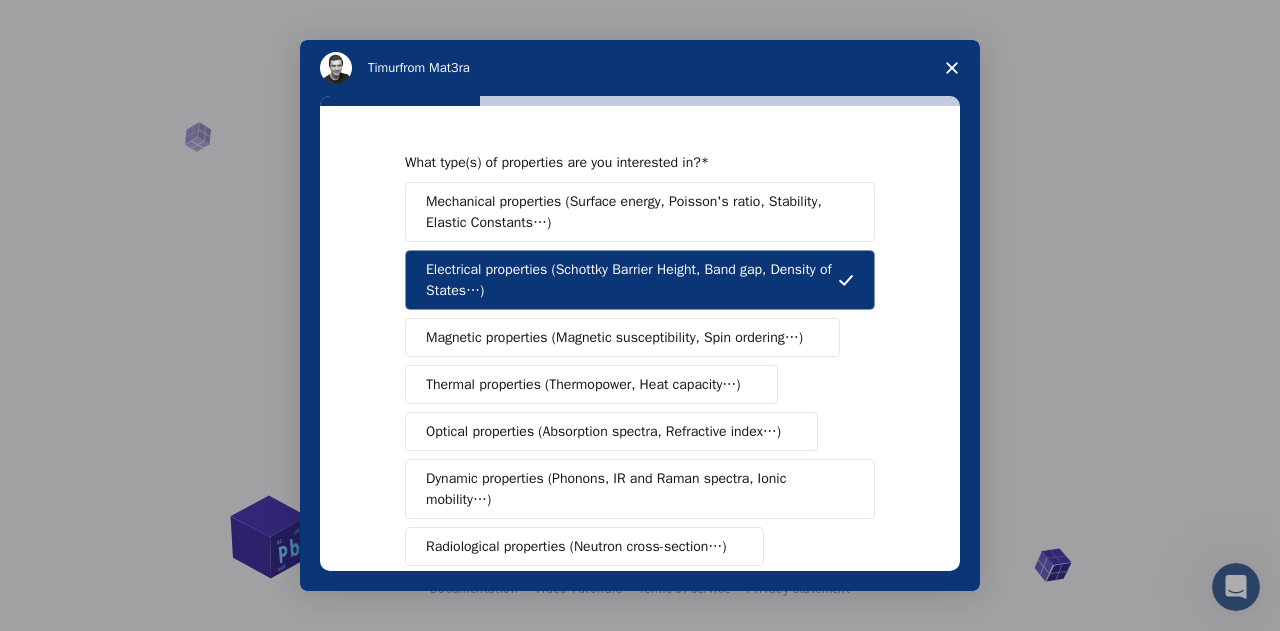 click on "Optical properties (Absorption spectra, Refractive index…)" at bounding box center [603, 431] 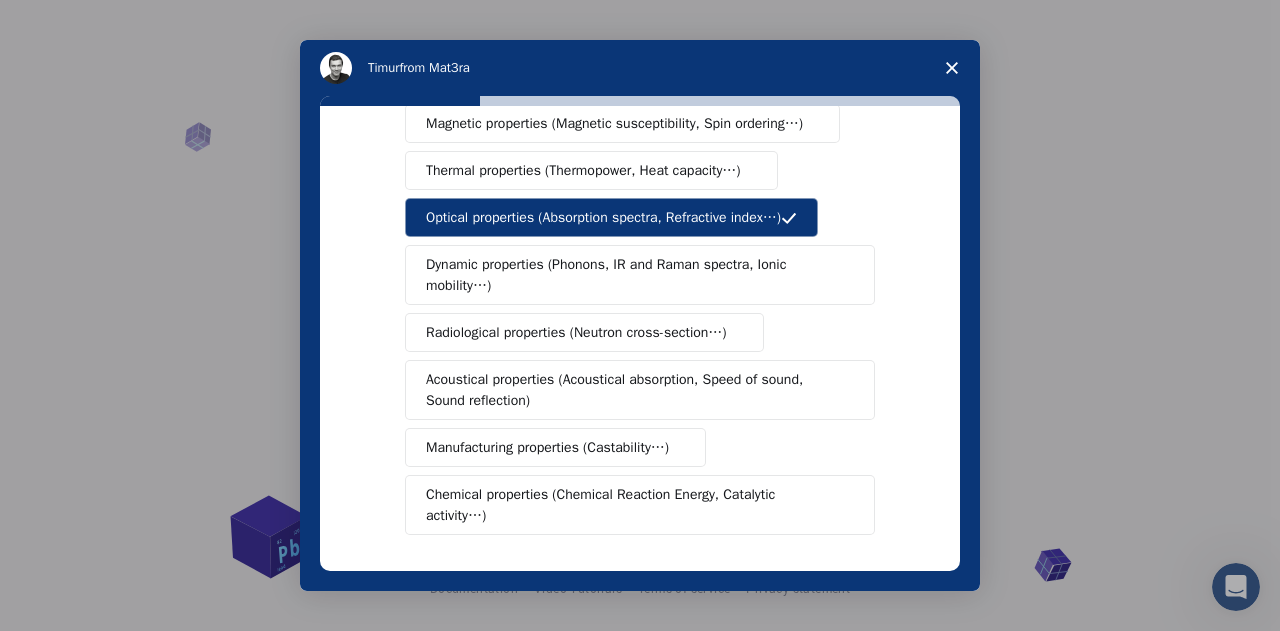 scroll, scrollTop: 235, scrollLeft: 0, axis: vertical 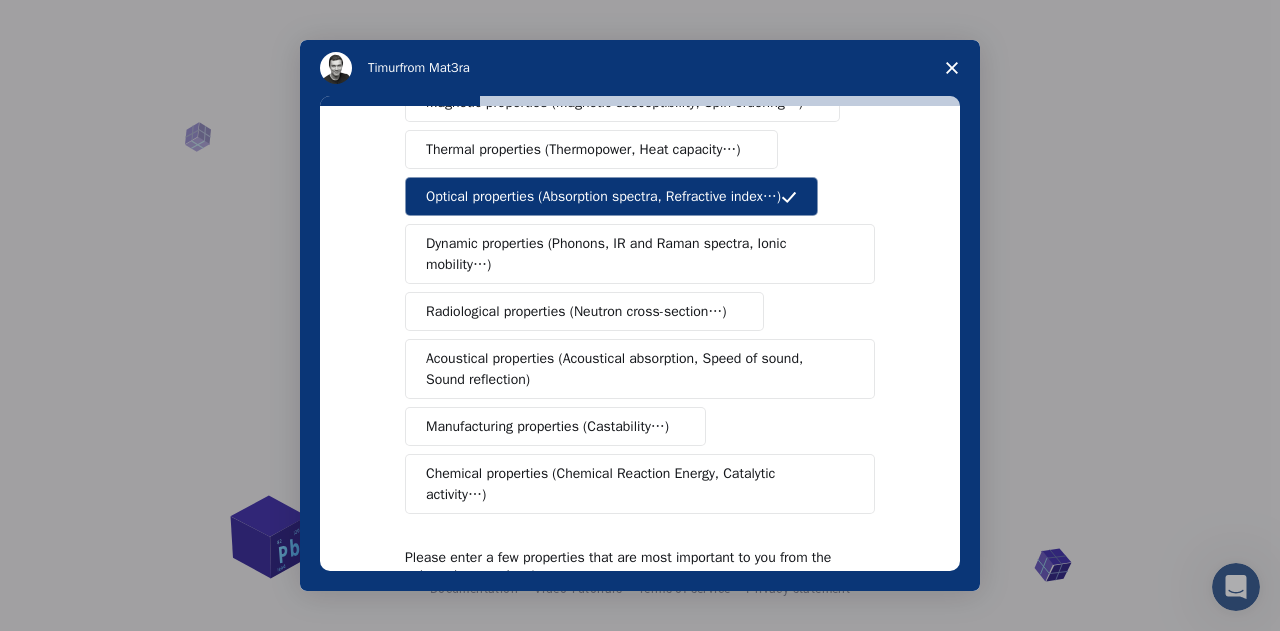 click on "Chemical properties (Chemical Reaction Energy, Catalytic activity…)" at bounding box center [632, 484] 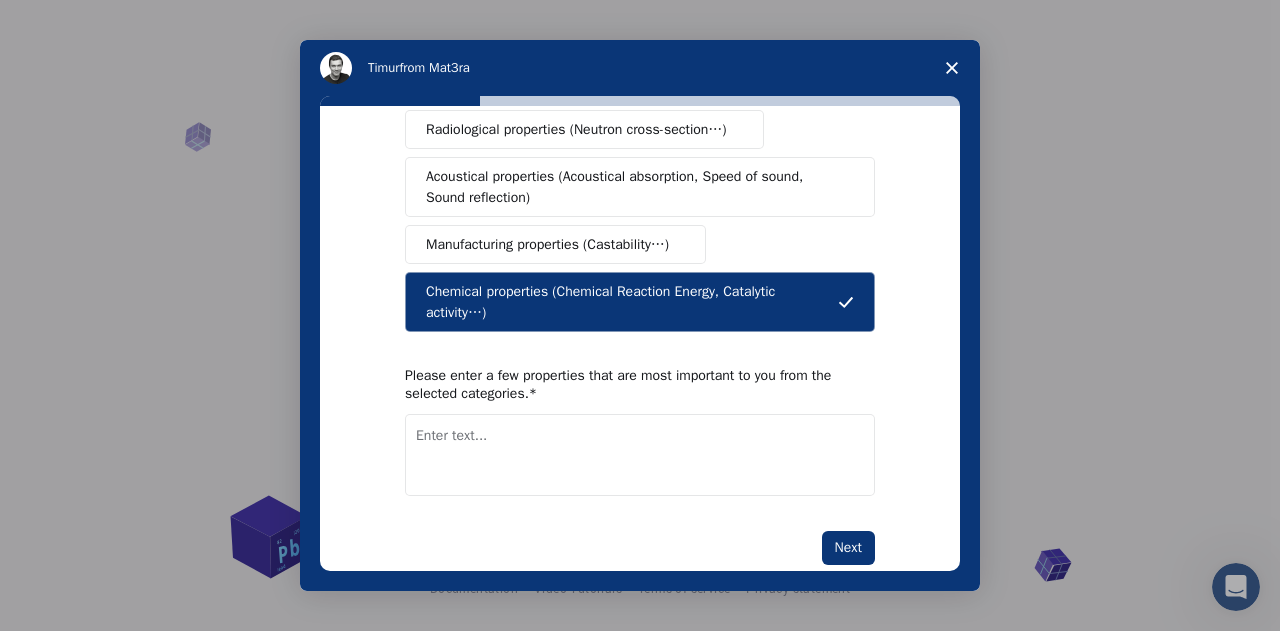 scroll, scrollTop: 419, scrollLeft: 0, axis: vertical 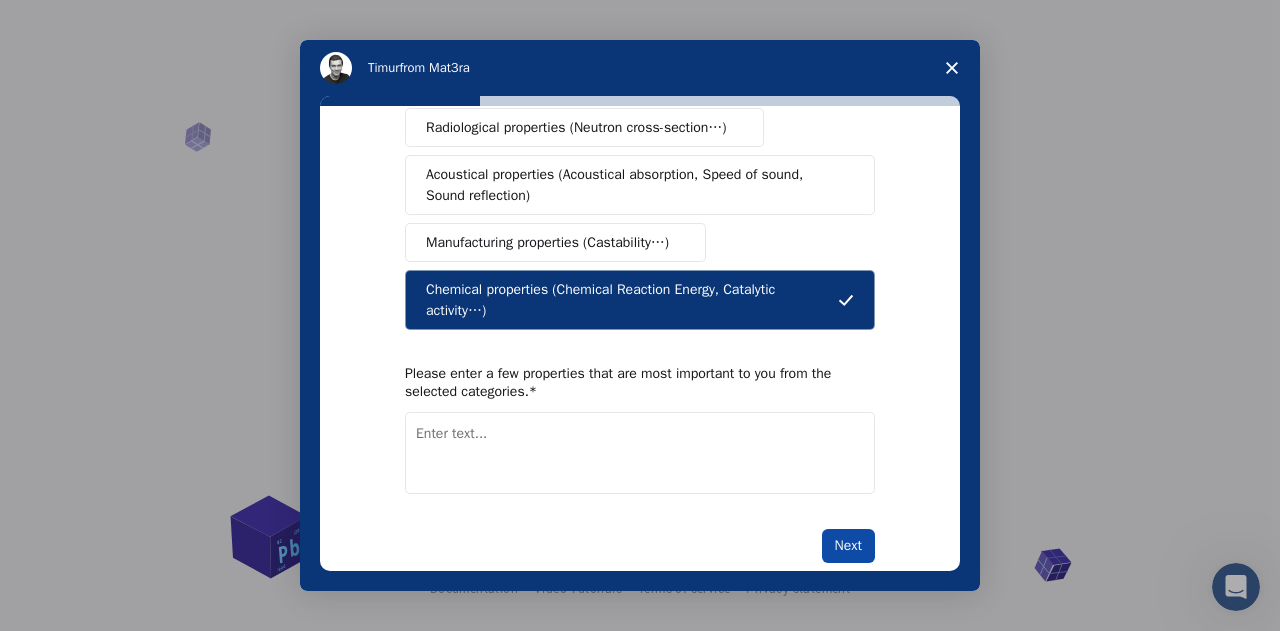 click on "Next" at bounding box center [848, 546] 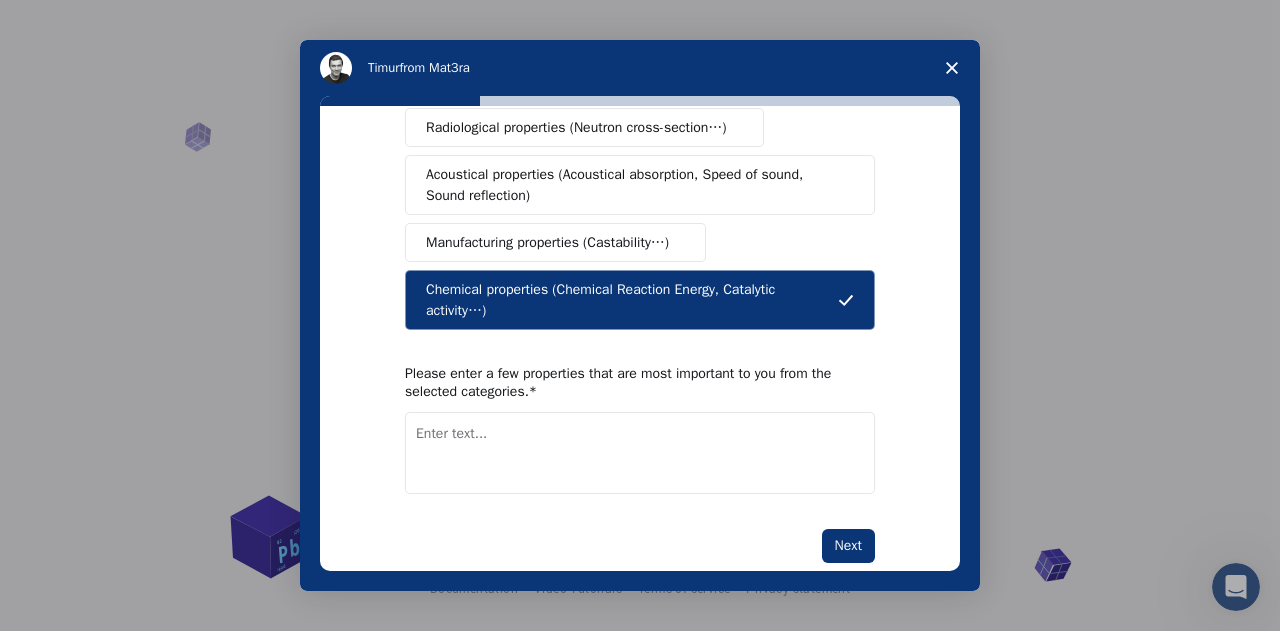 click at bounding box center (640, 453) 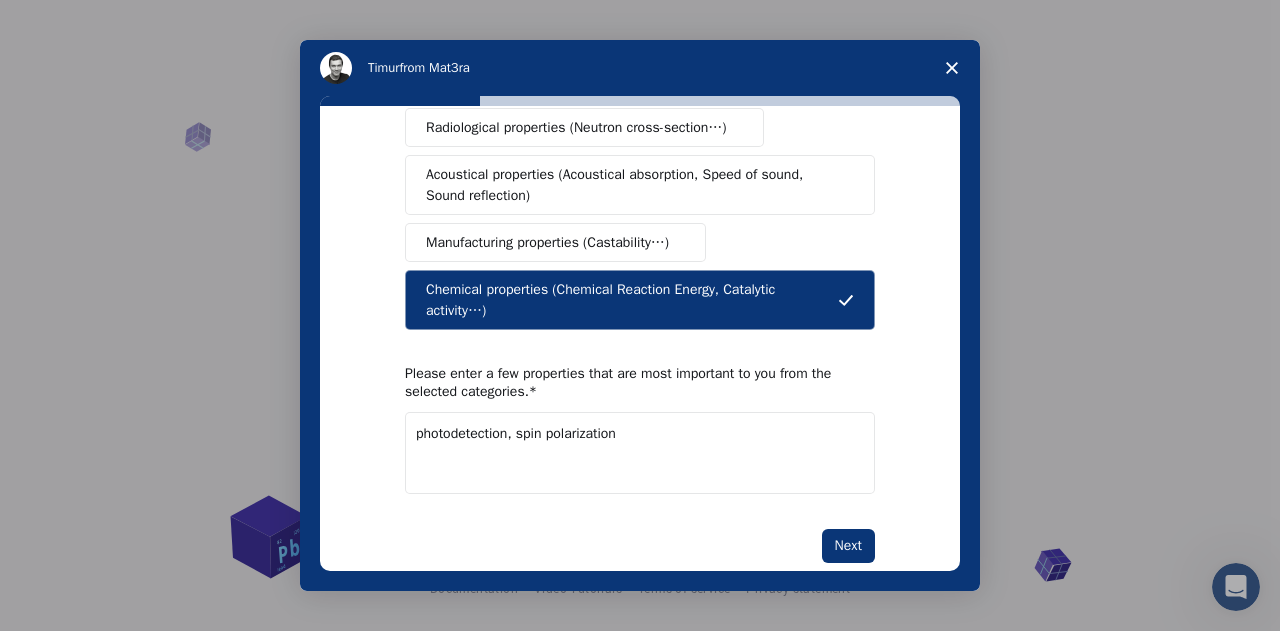 type on "photodetection, spin polarization" 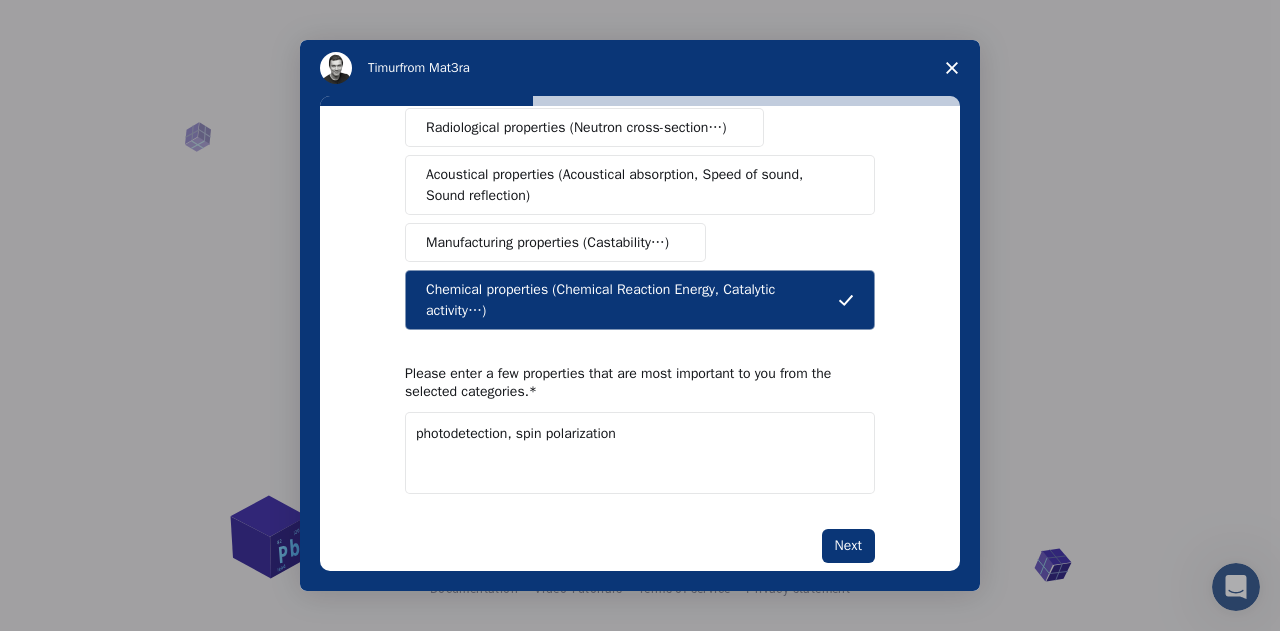 click on "Next" at bounding box center [640, 546] 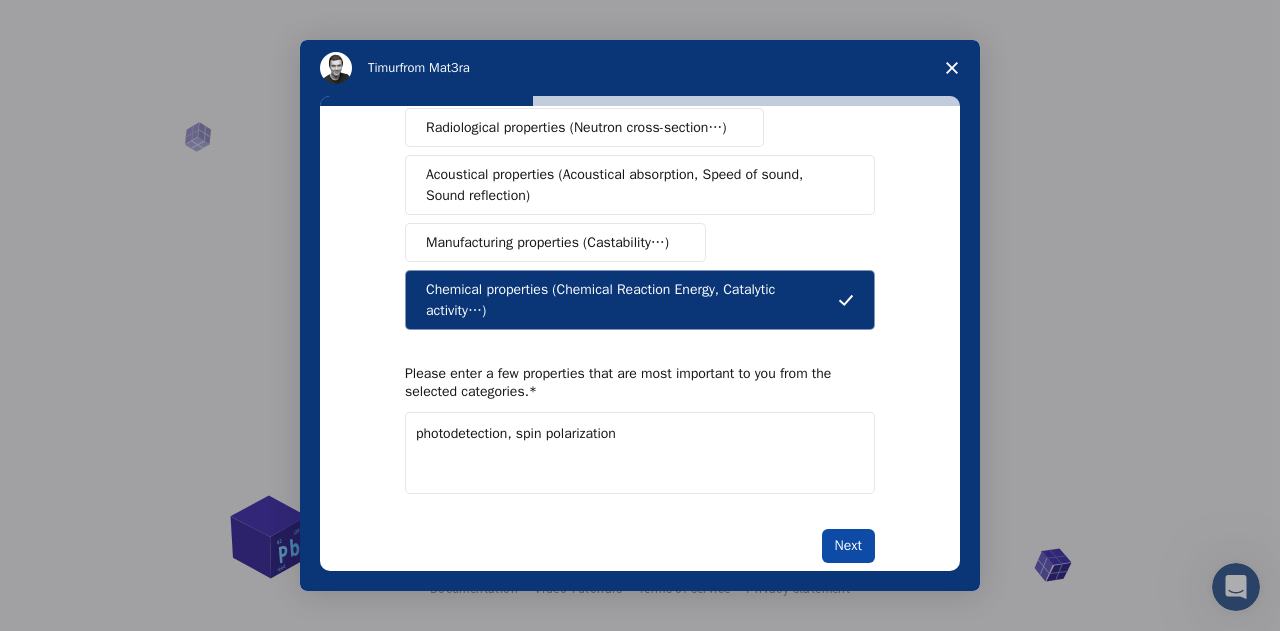 click on "Next" at bounding box center [848, 546] 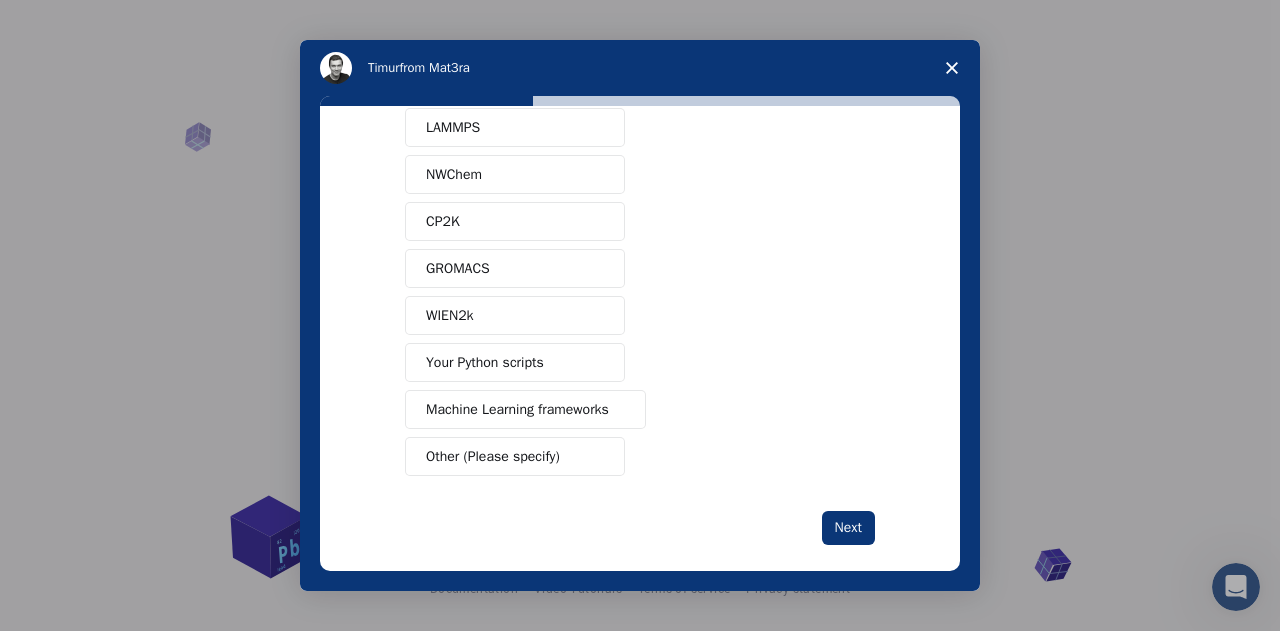 scroll, scrollTop: 183, scrollLeft: 0, axis: vertical 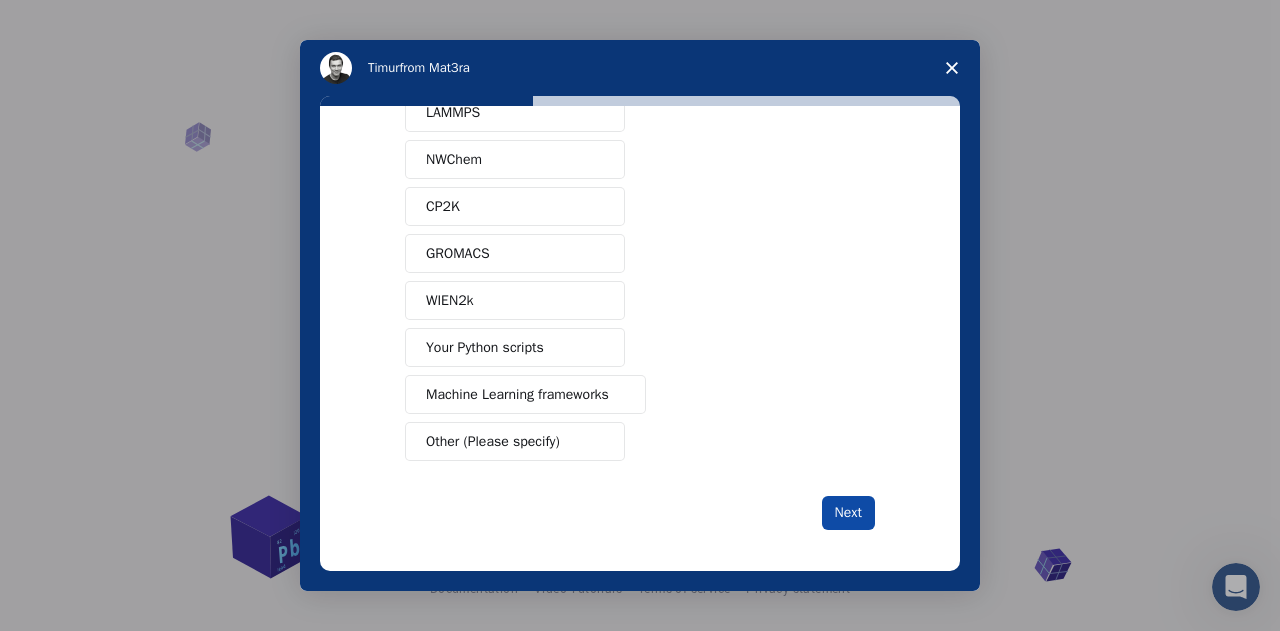 click on "Next" at bounding box center (848, 513) 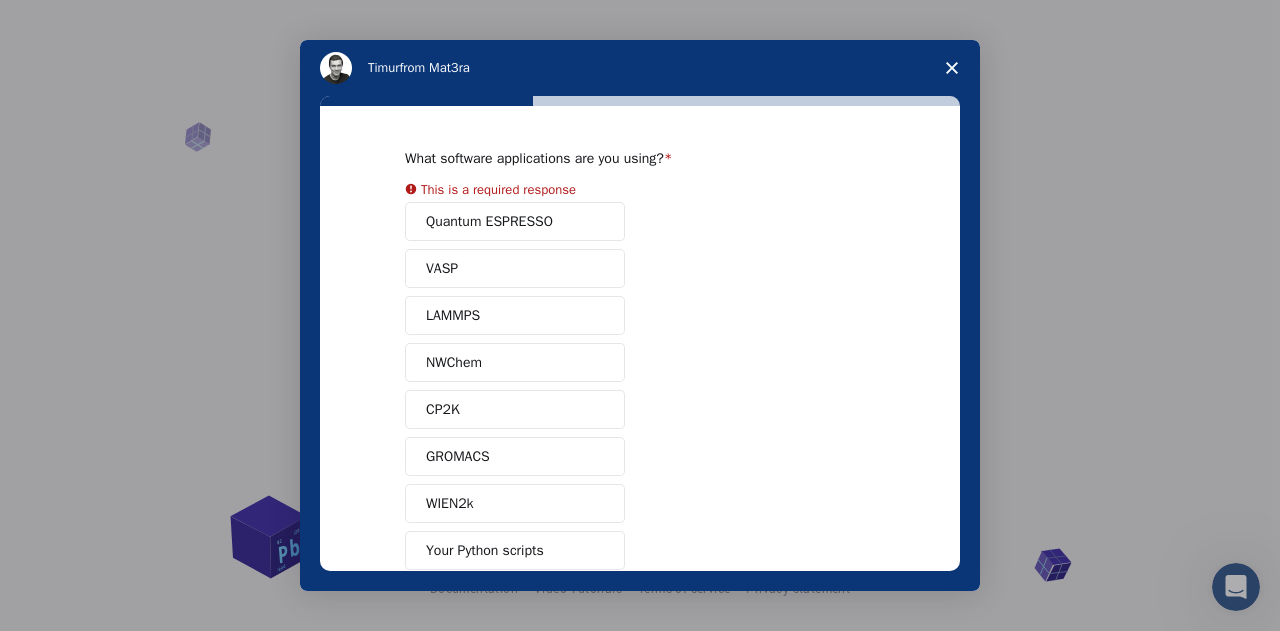scroll, scrollTop: 206, scrollLeft: 0, axis: vertical 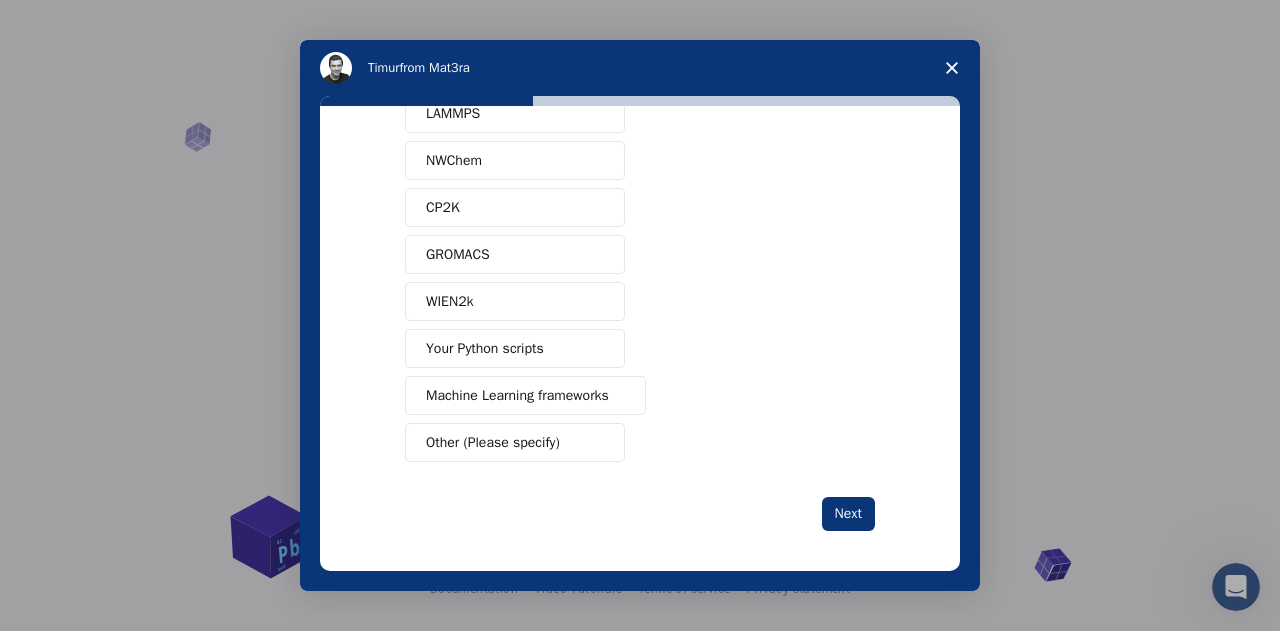 click on "Your Python scripts" at bounding box center [485, 348] 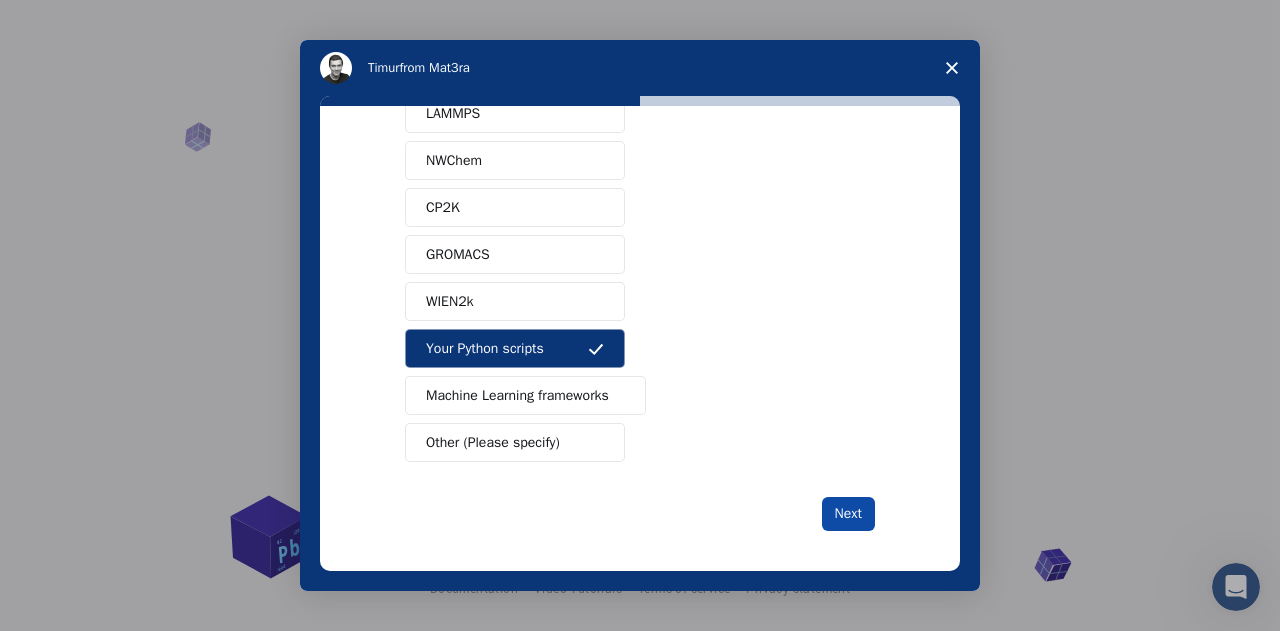 click on "Next" at bounding box center [848, 514] 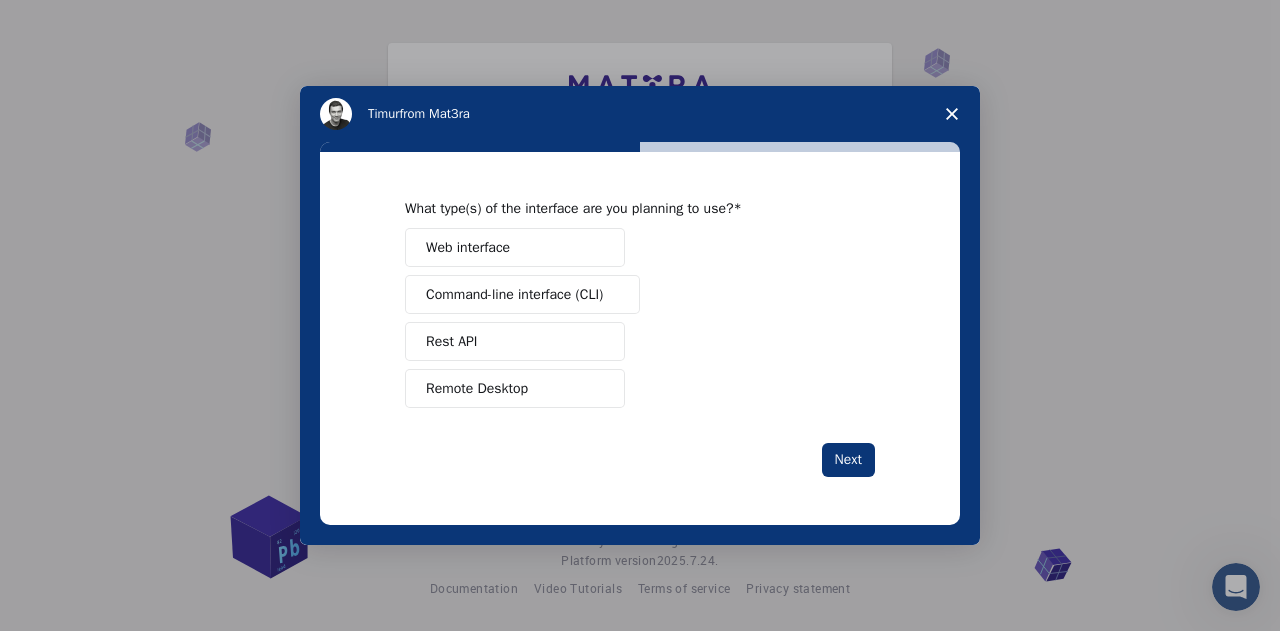 click on "Web interface" at bounding box center [515, 247] 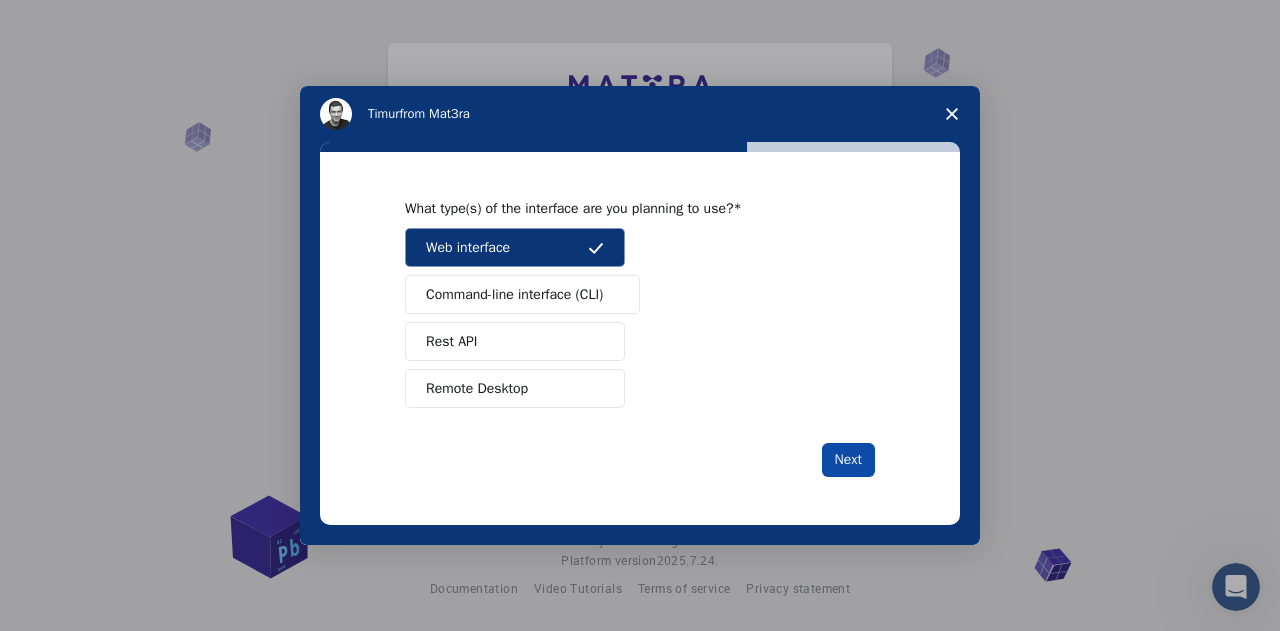 click on "Next" at bounding box center (848, 460) 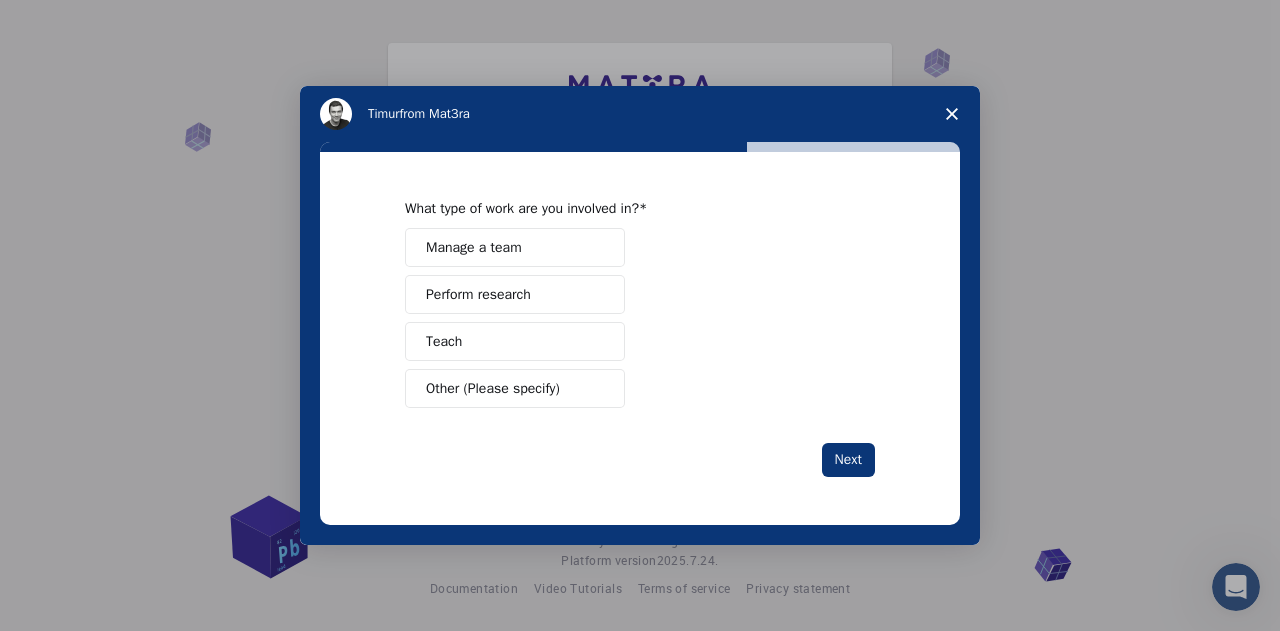 click on "Next" at bounding box center (848, 460) 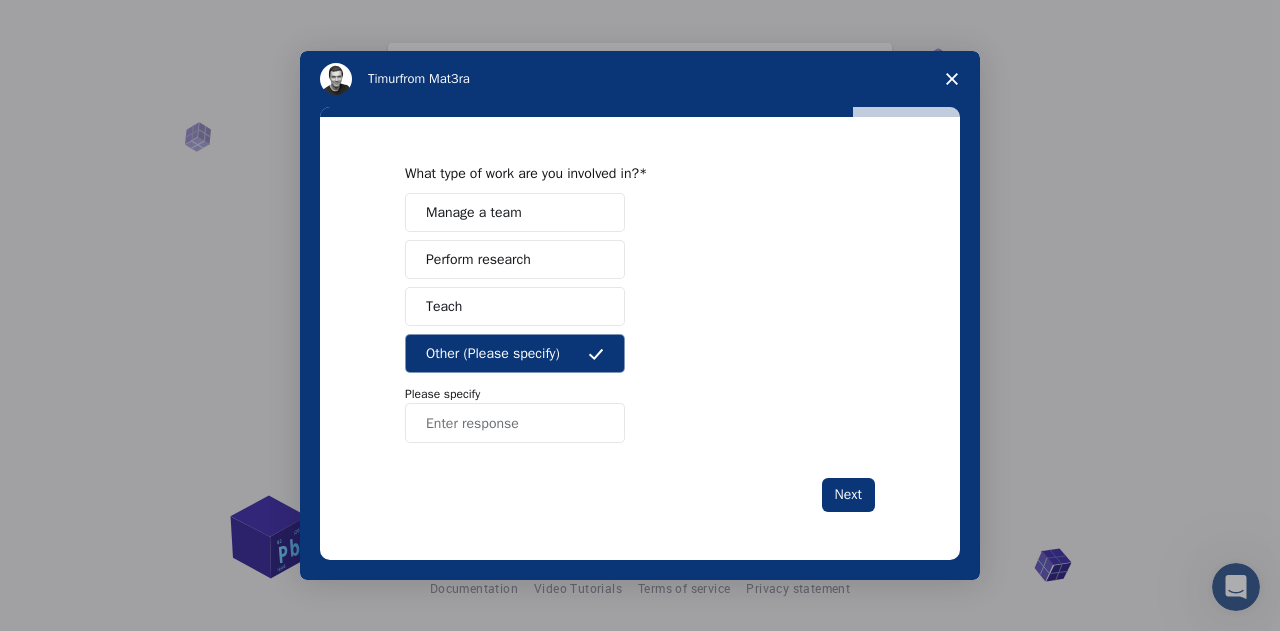 click at bounding box center (515, 423) 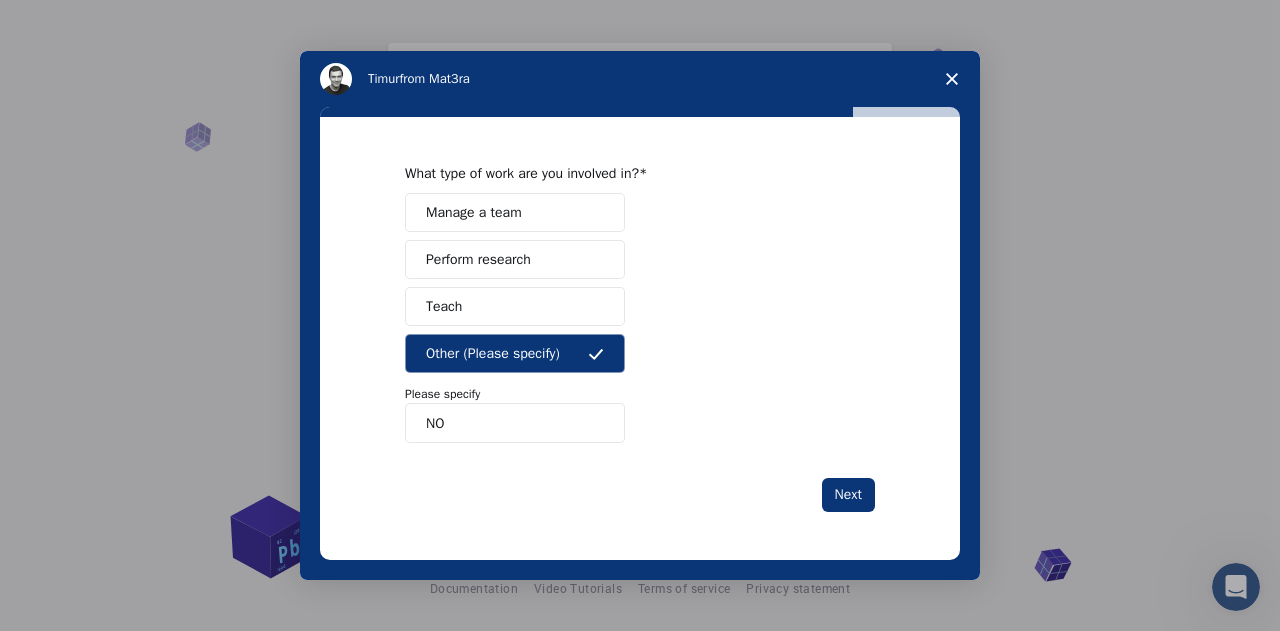type on "N" 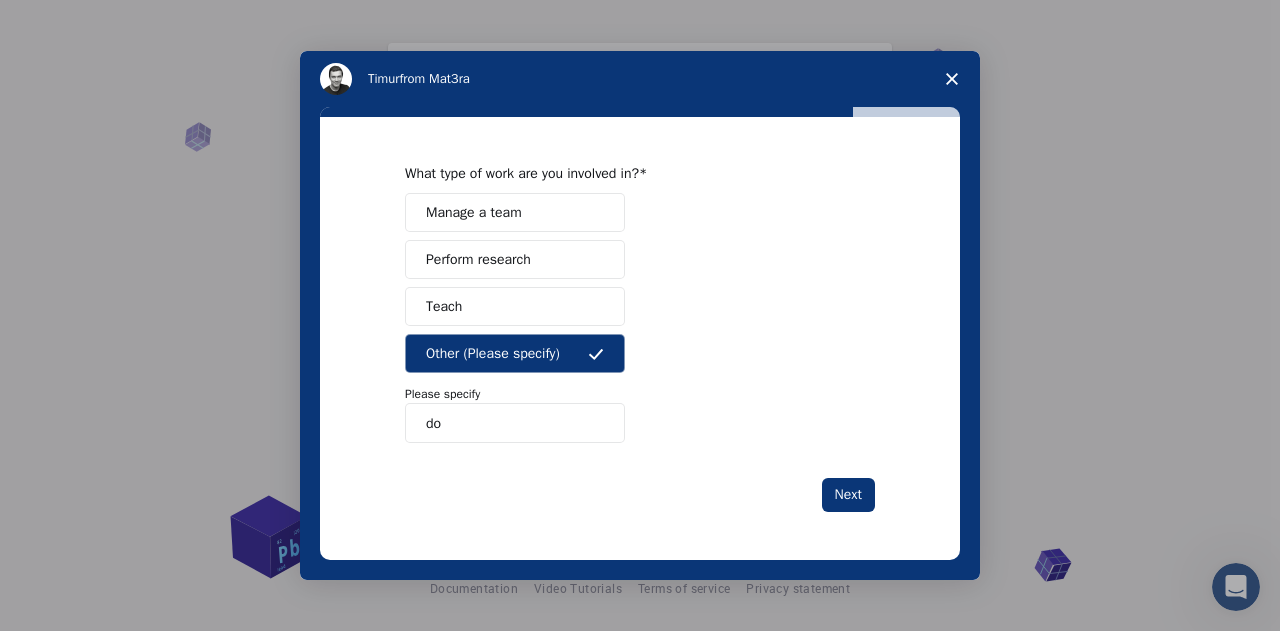 type on "d" 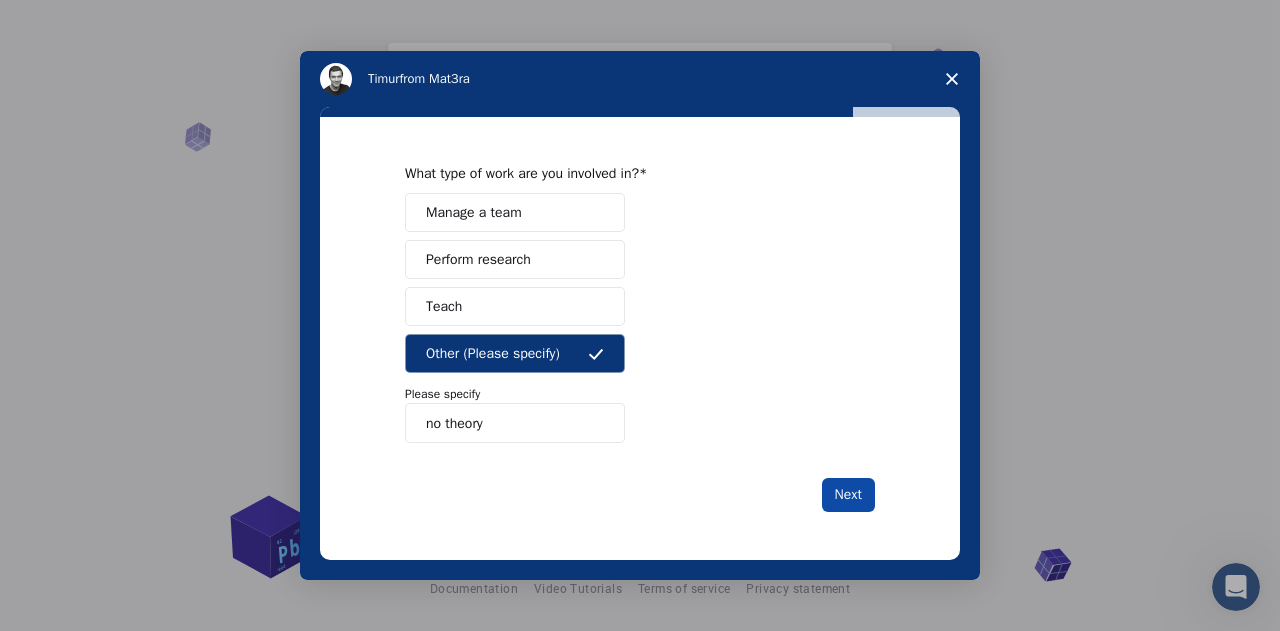 type on "no theory" 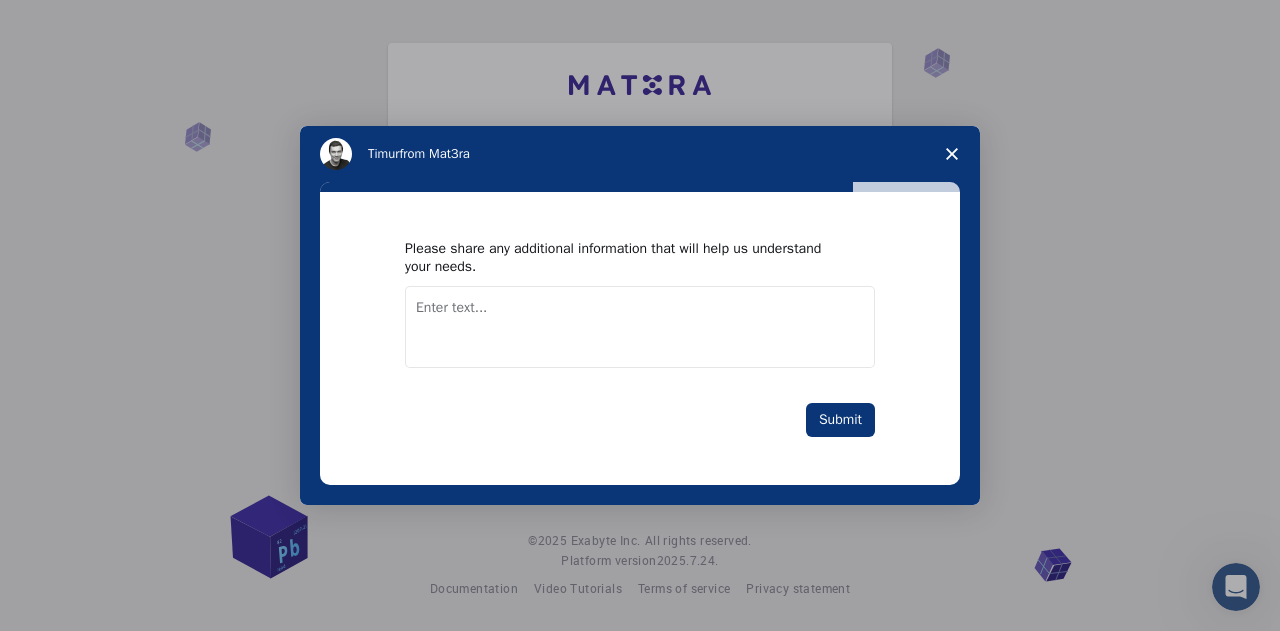 click at bounding box center (640, 327) 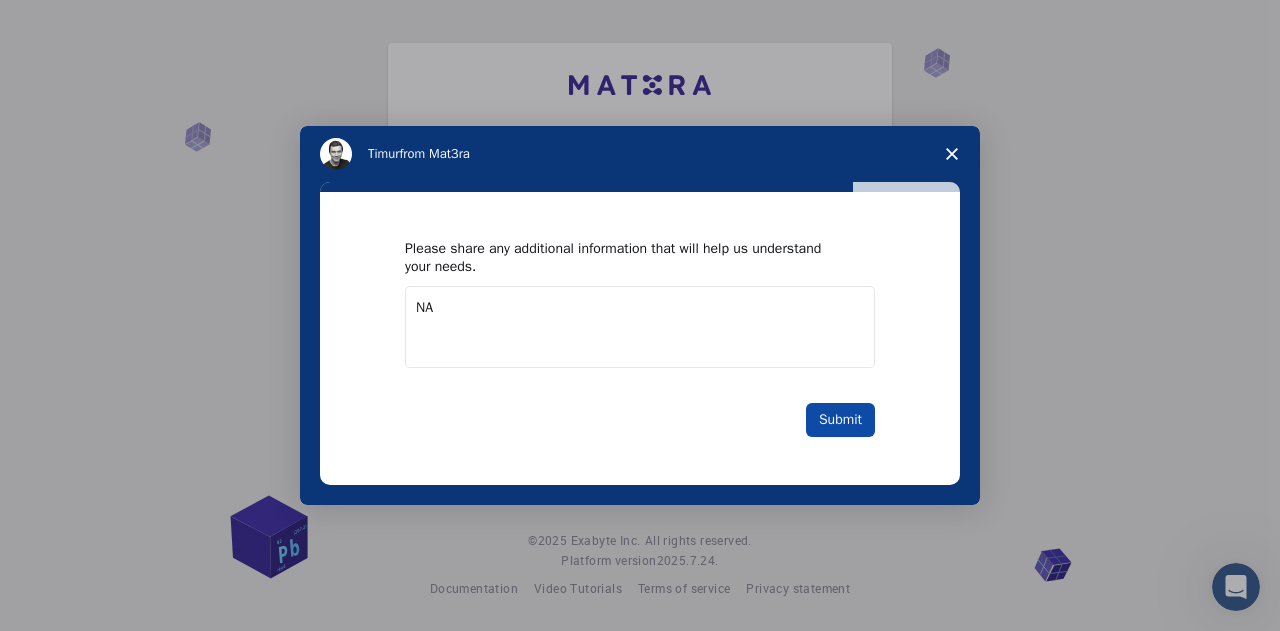 type on "NA" 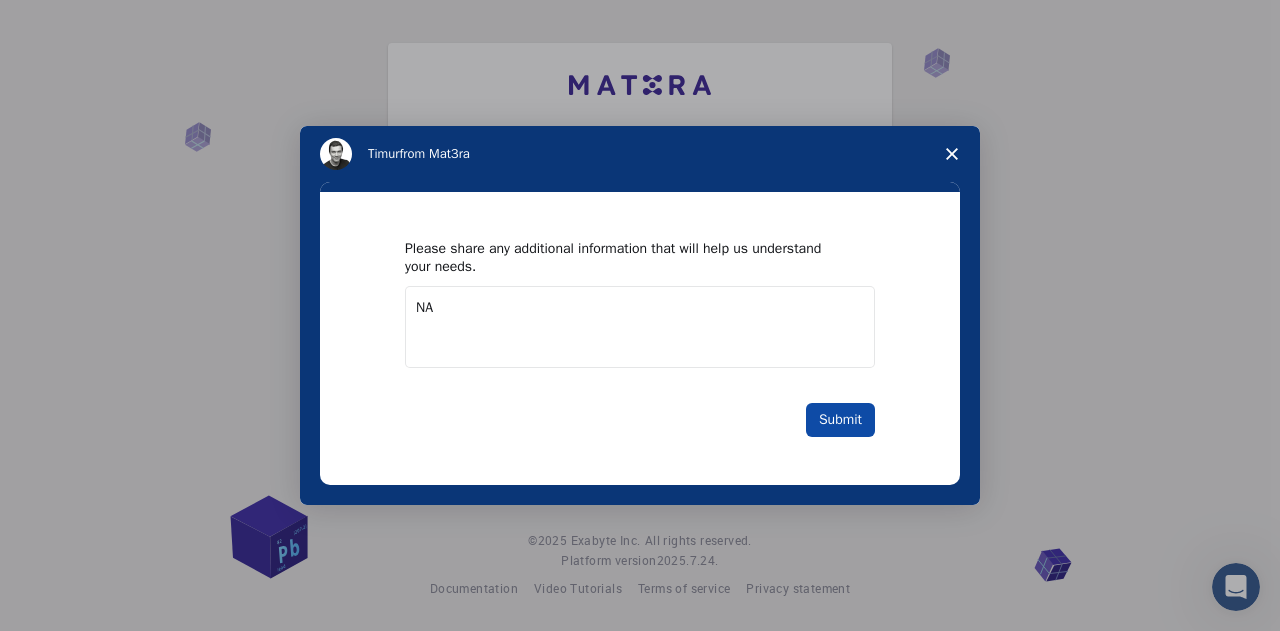click on "Submit" at bounding box center [840, 420] 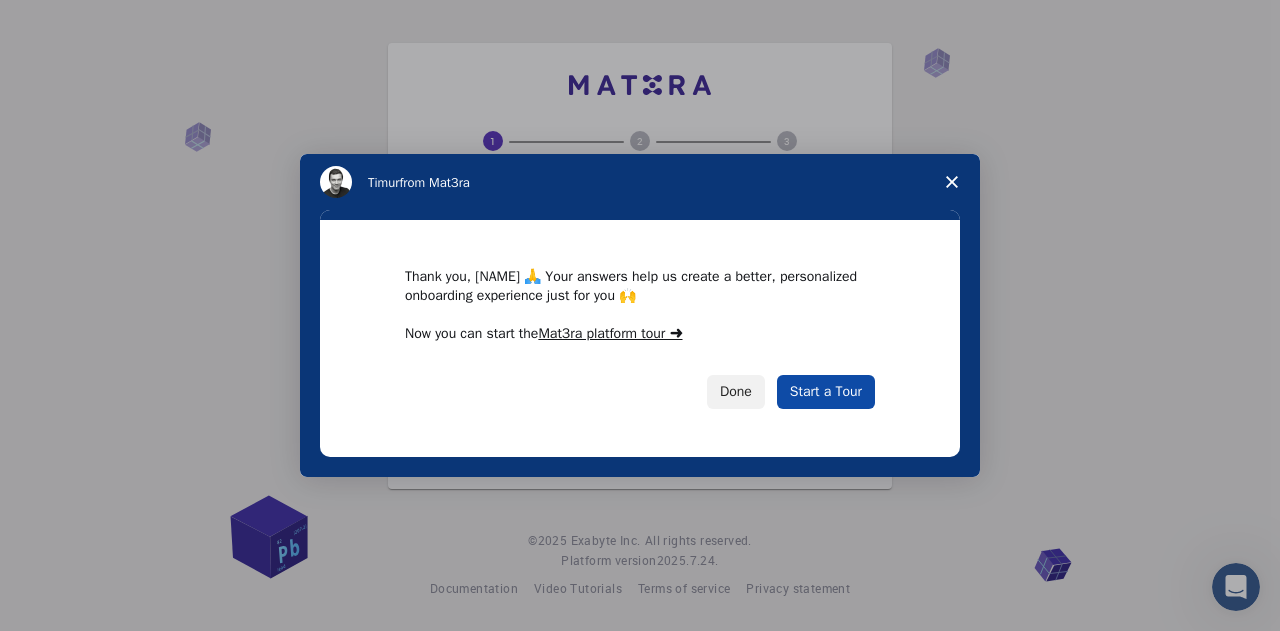 click on "Start a Tour" at bounding box center (826, 392) 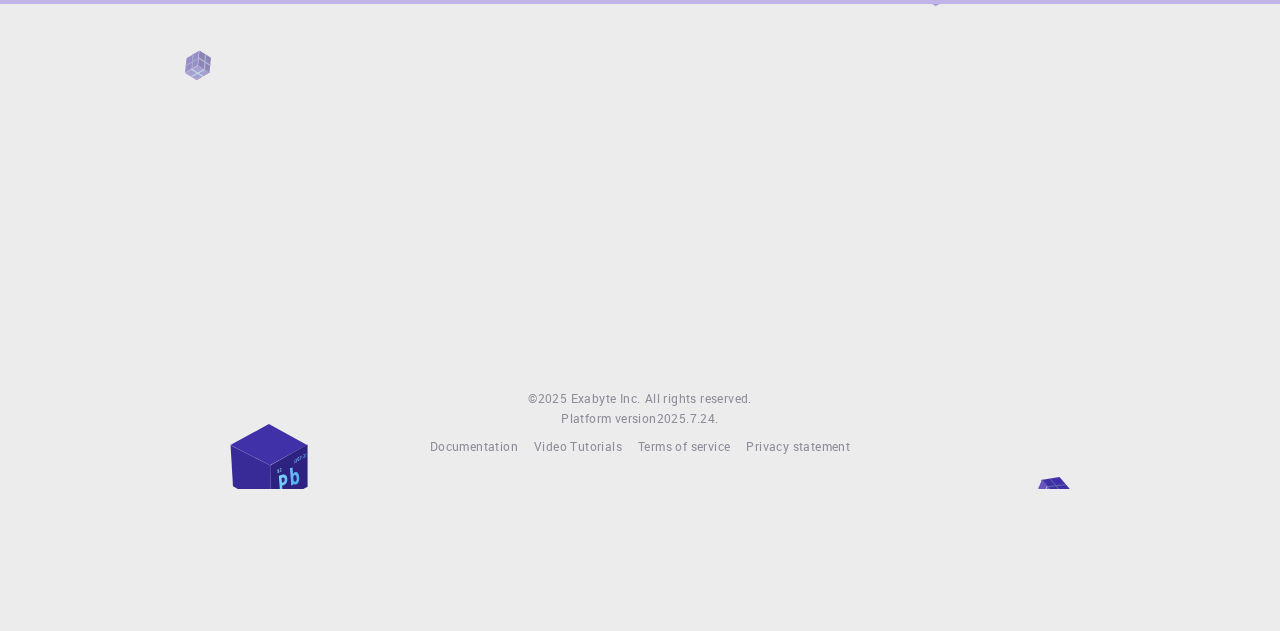 scroll, scrollTop: 0, scrollLeft: 0, axis: both 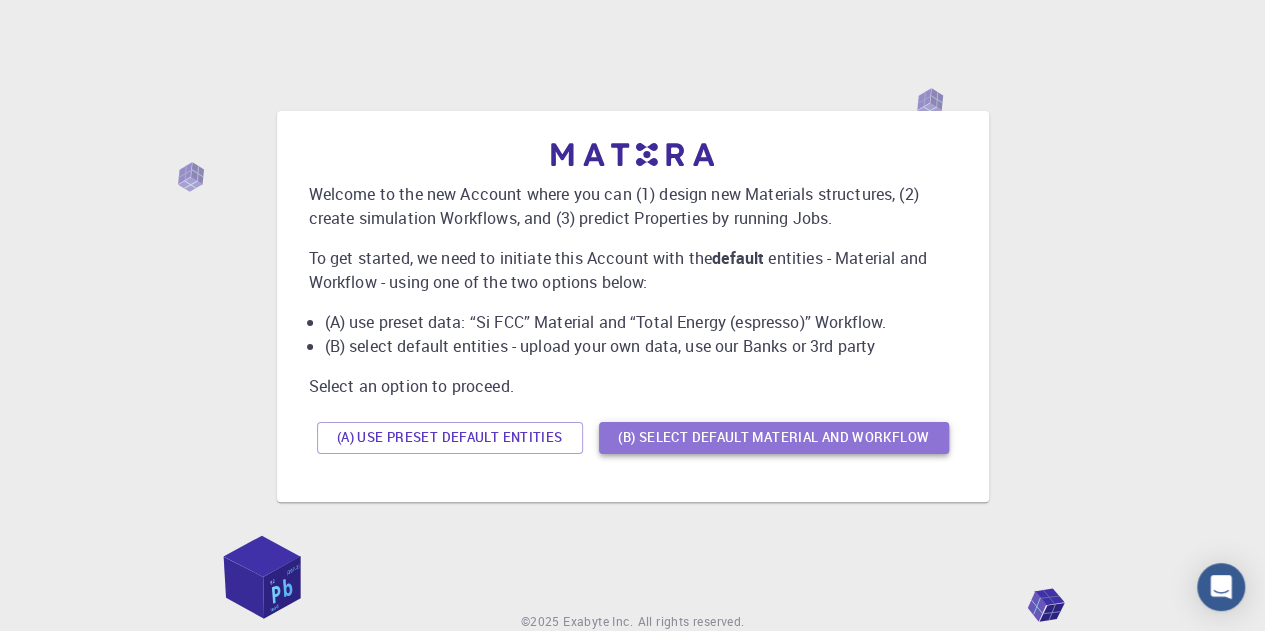 click on "(B) Select default material and workflow" at bounding box center [774, 438] 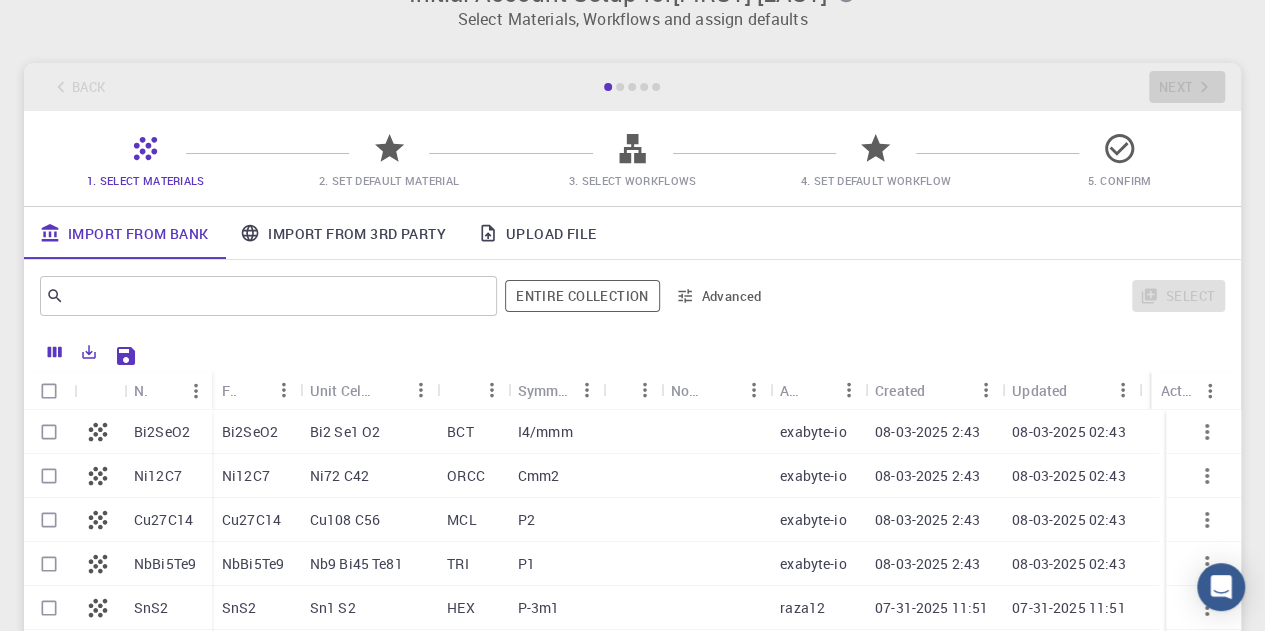 scroll, scrollTop: 48, scrollLeft: 0, axis: vertical 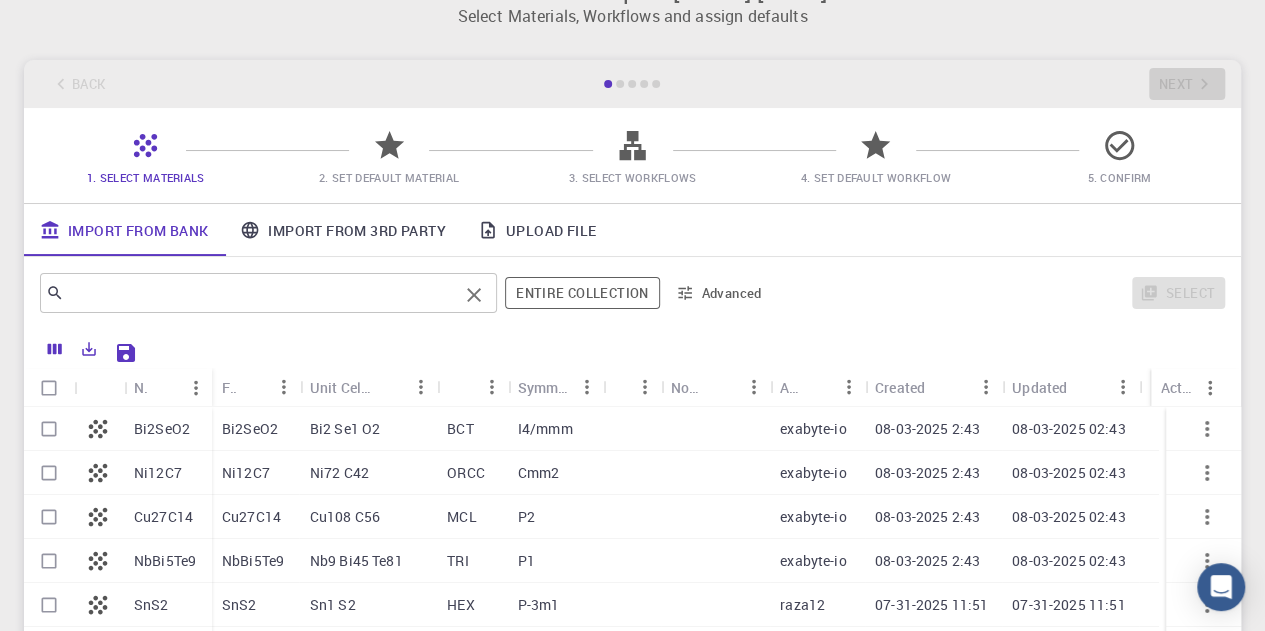 click at bounding box center (261, 293) 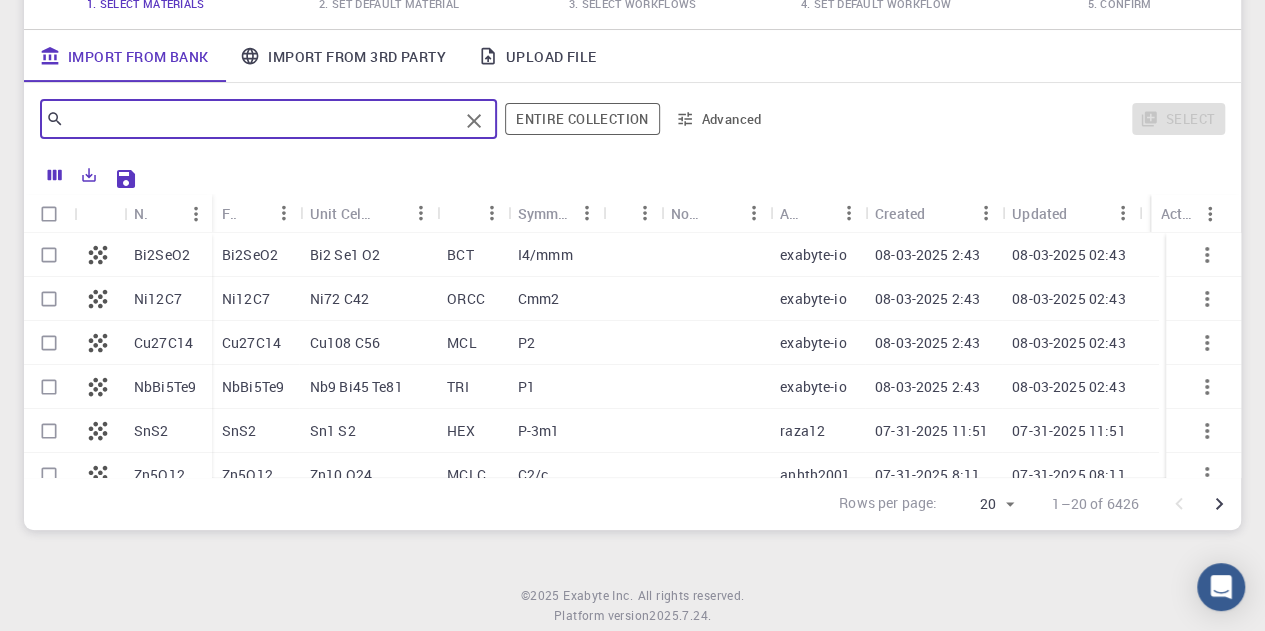 scroll, scrollTop: 234, scrollLeft: 0, axis: vertical 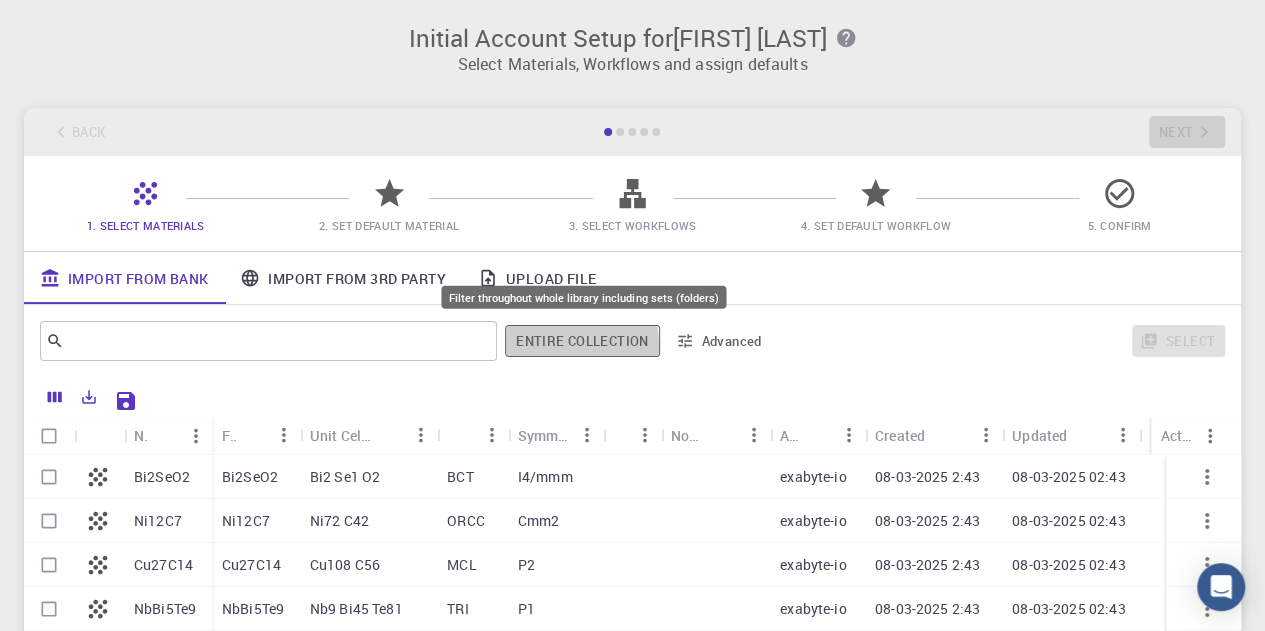 click on "Entire collection" at bounding box center [582, 341] 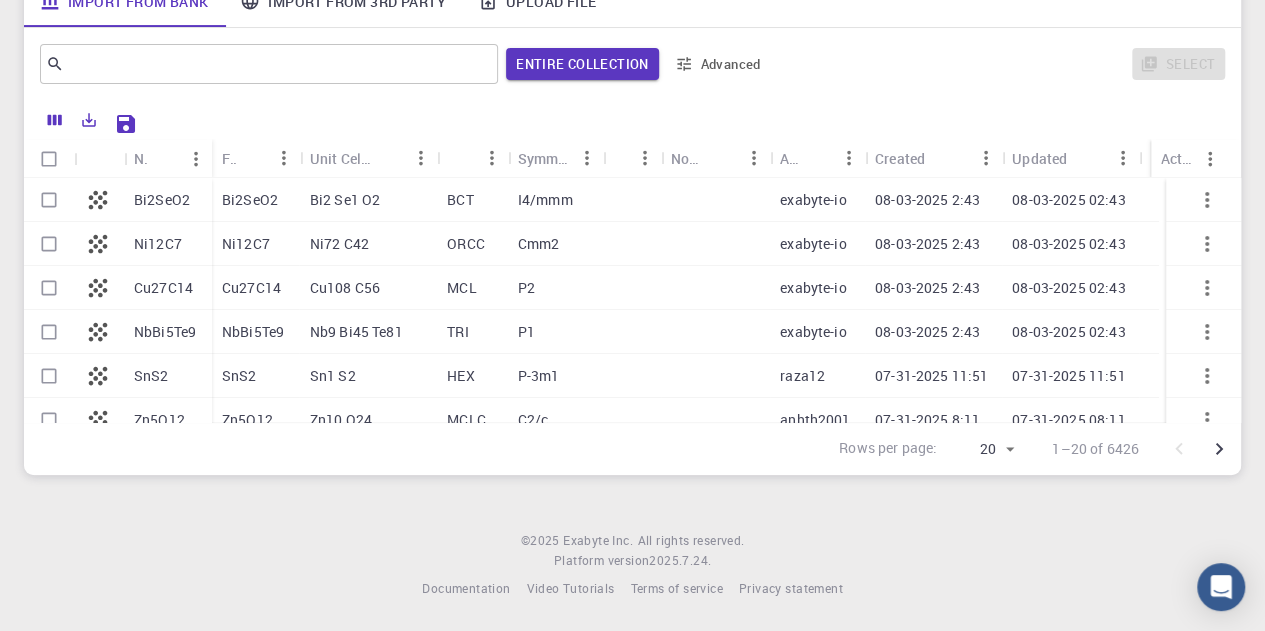 scroll, scrollTop: 279, scrollLeft: 0, axis: vertical 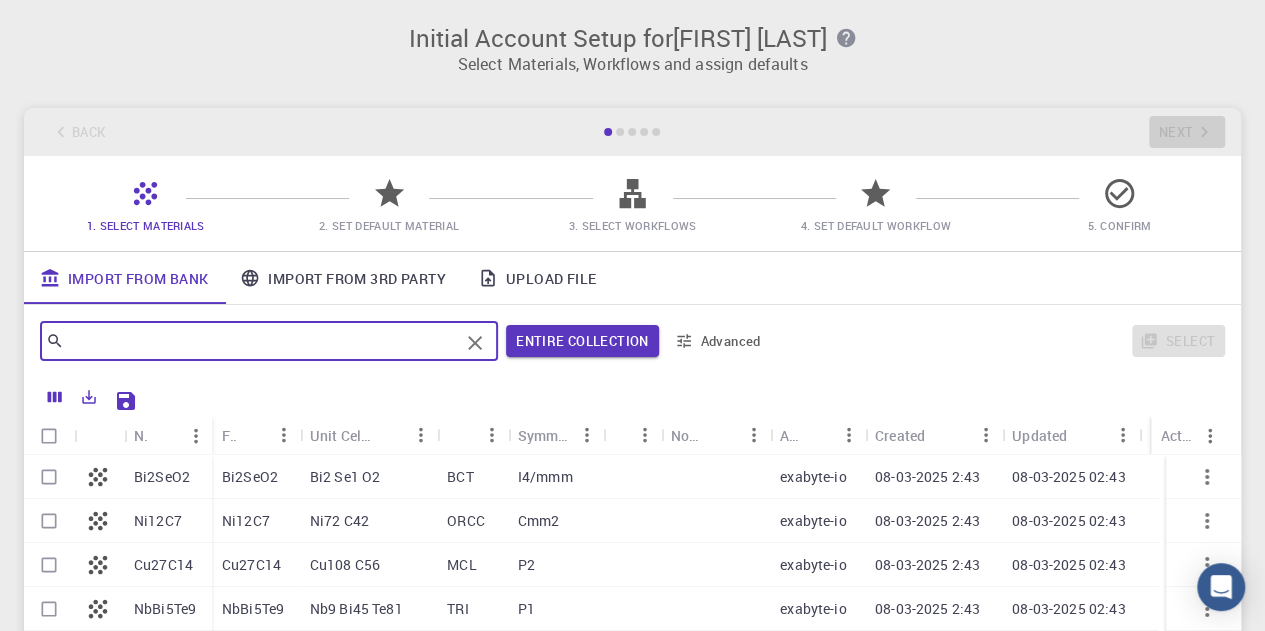 click at bounding box center (261, 341) 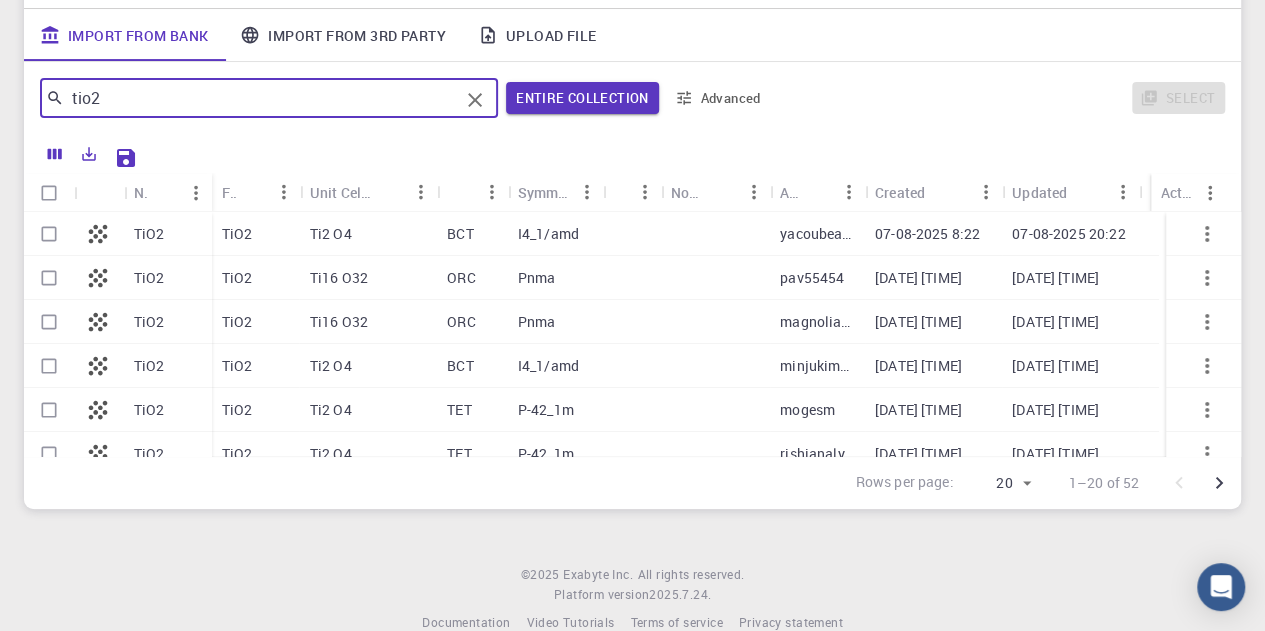scroll, scrollTop: 244, scrollLeft: 0, axis: vertical 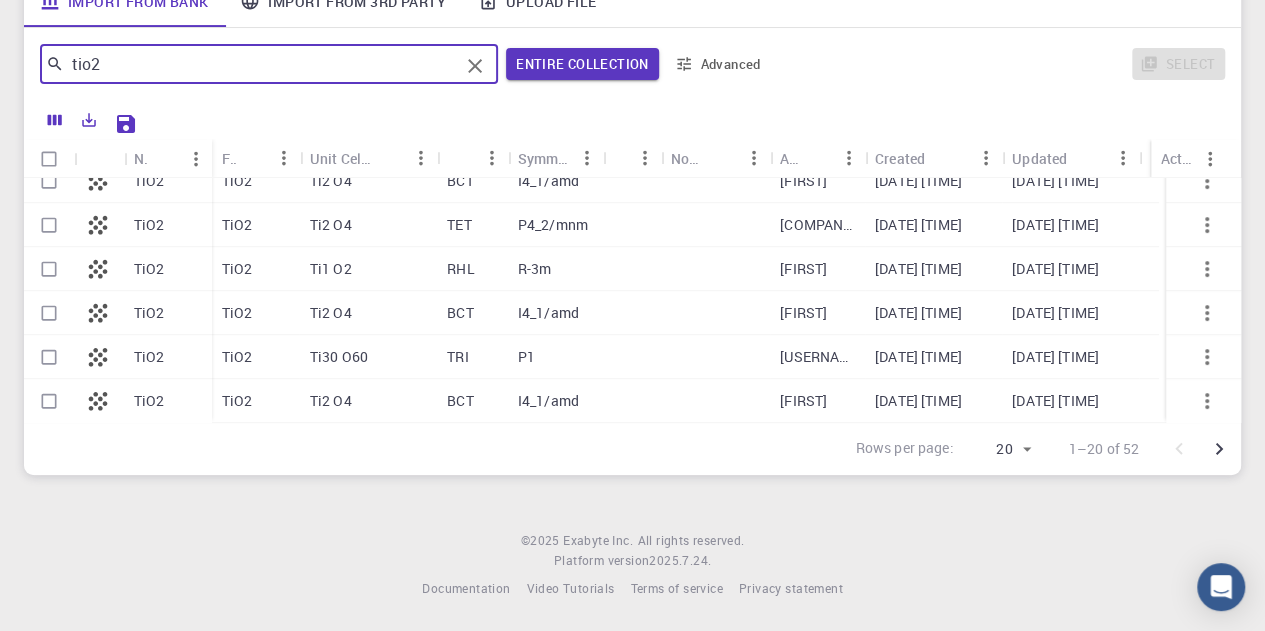 type on "tio2" 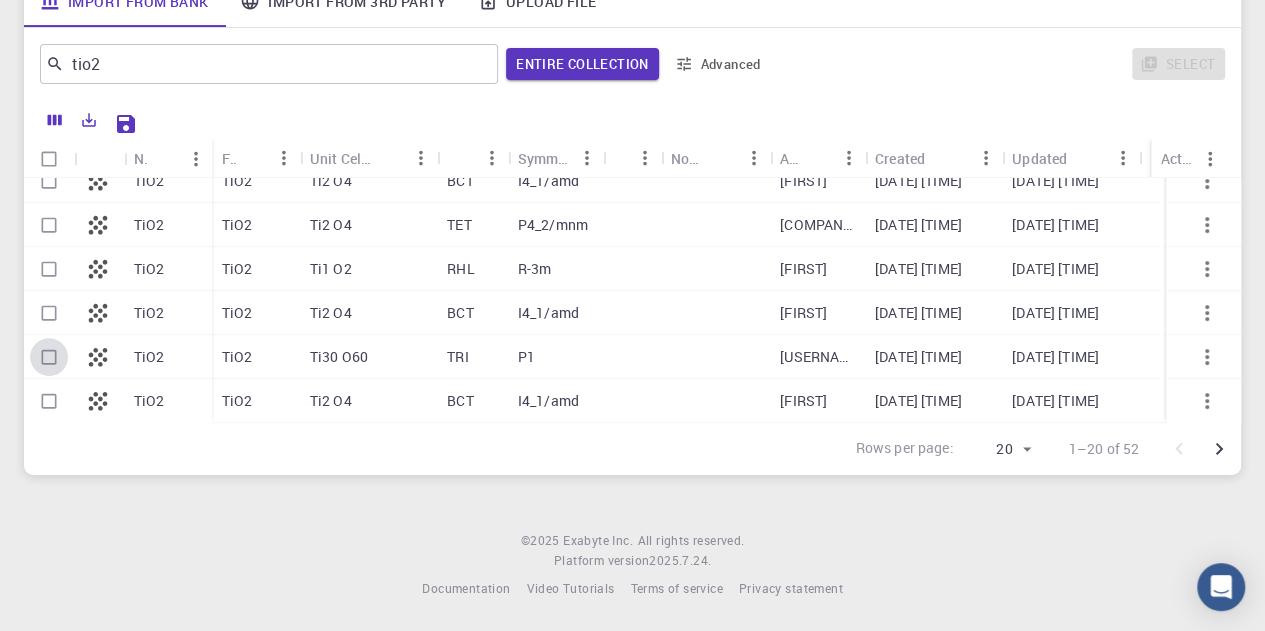 click at bounding box center [49, 357] 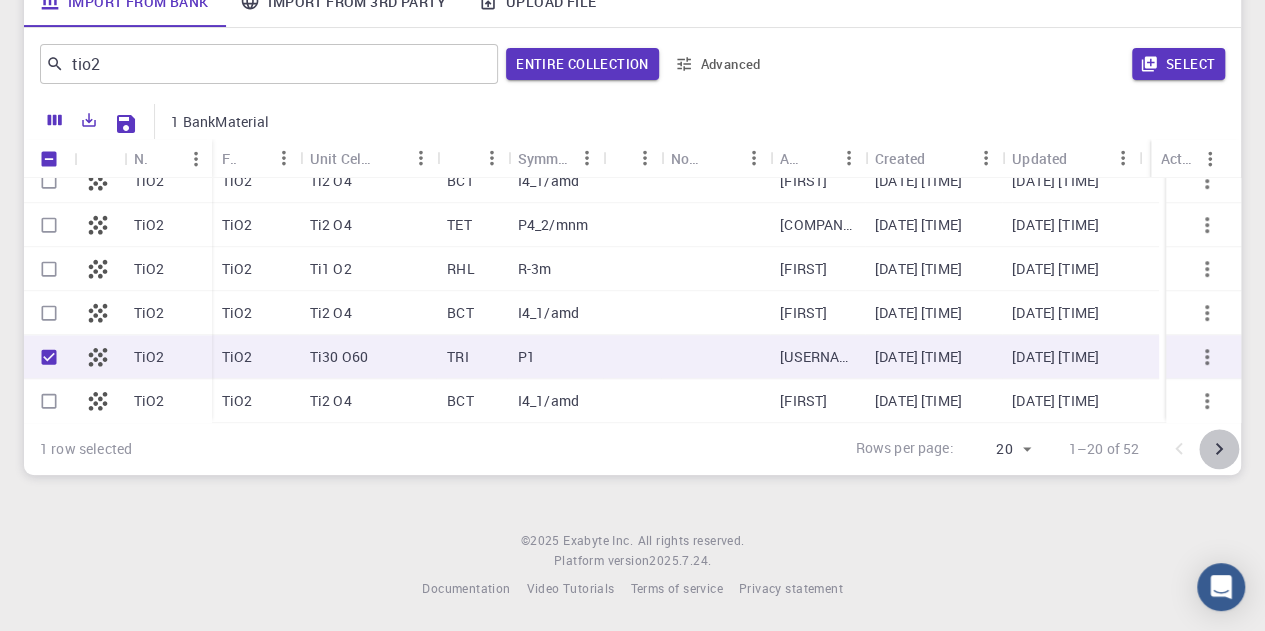 click 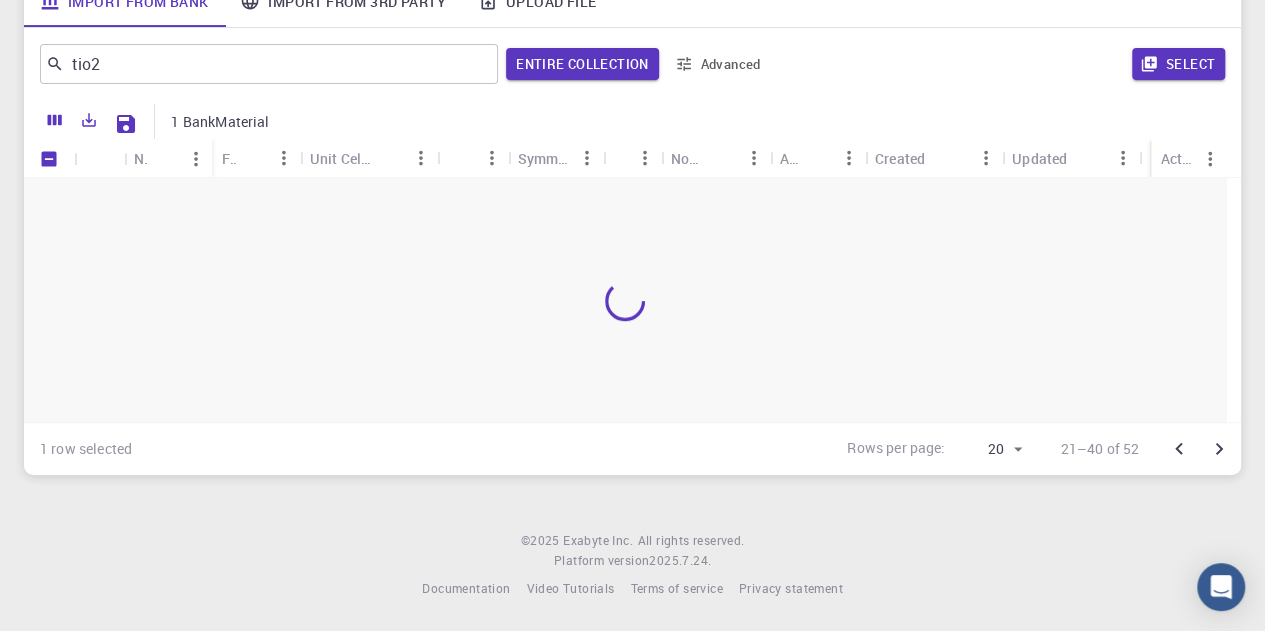 scroll, scrollTop: 0, scrollLeft: 0, axis: both 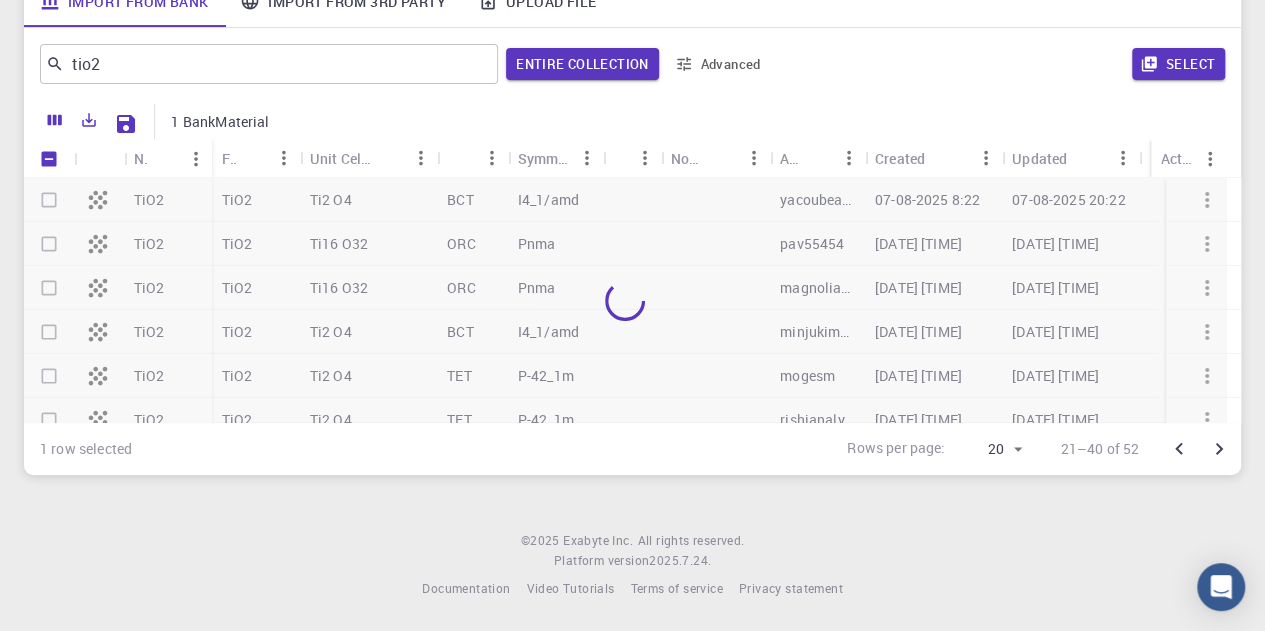 checkbox on "false" 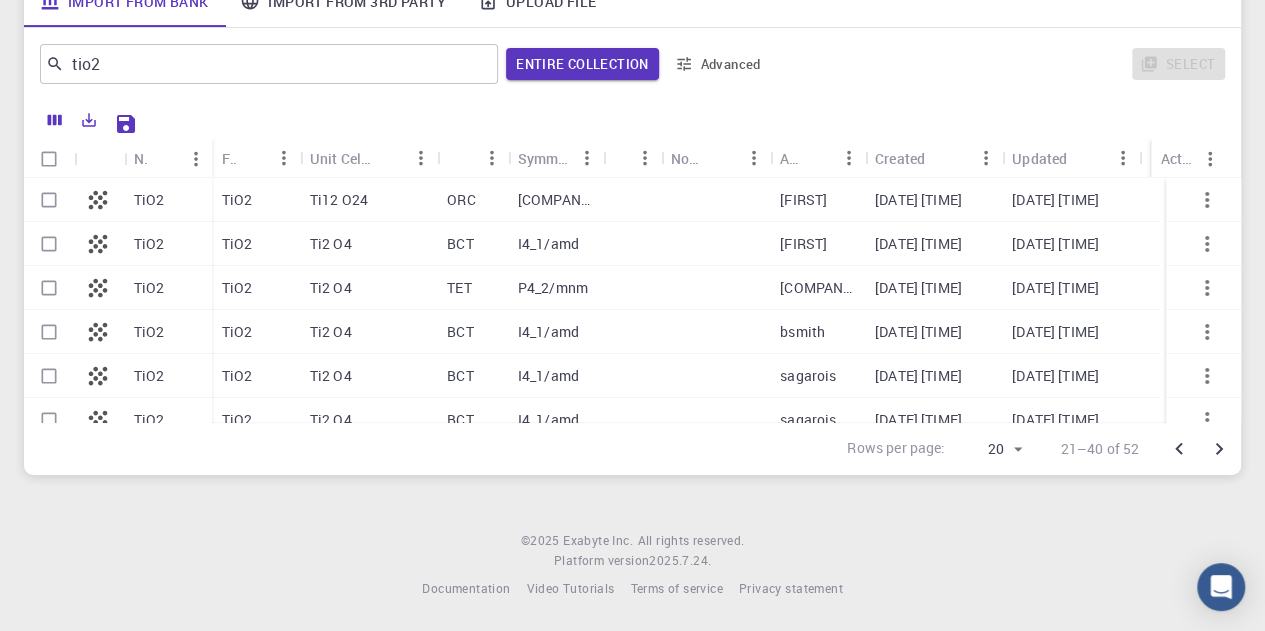 scroll, scrollTop: 0, scrollLeft: 0, axis: both 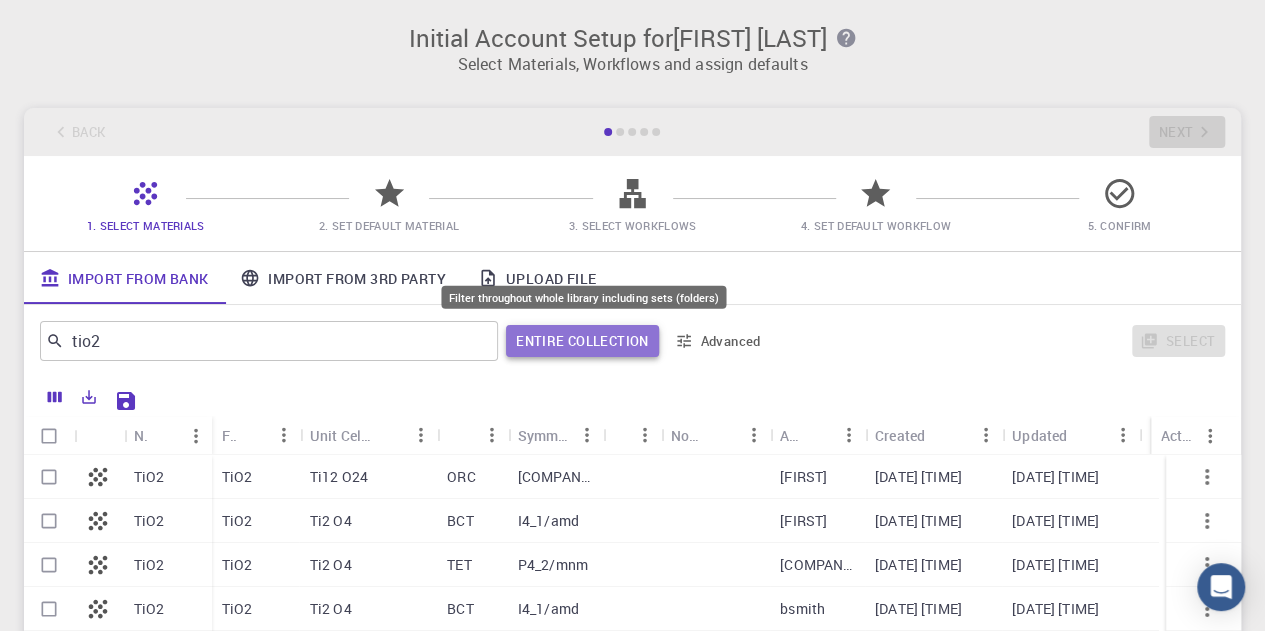 click on "Entire collection" at bounding box center (582, 341) 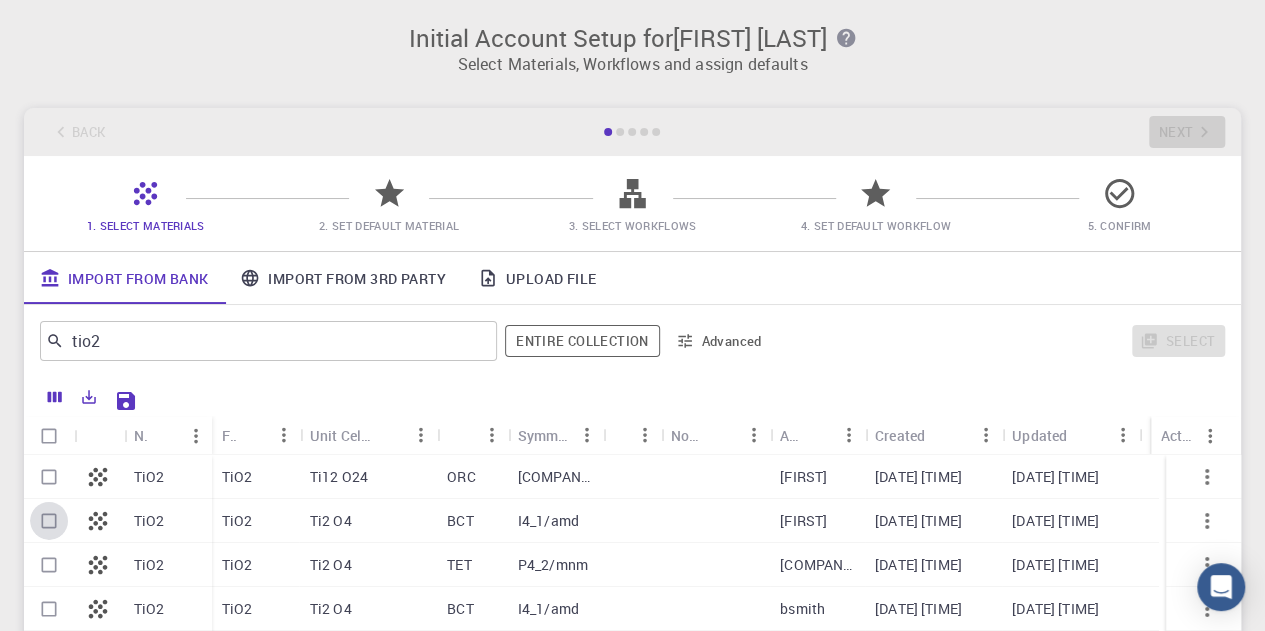 click at bounding box center (49, 521) 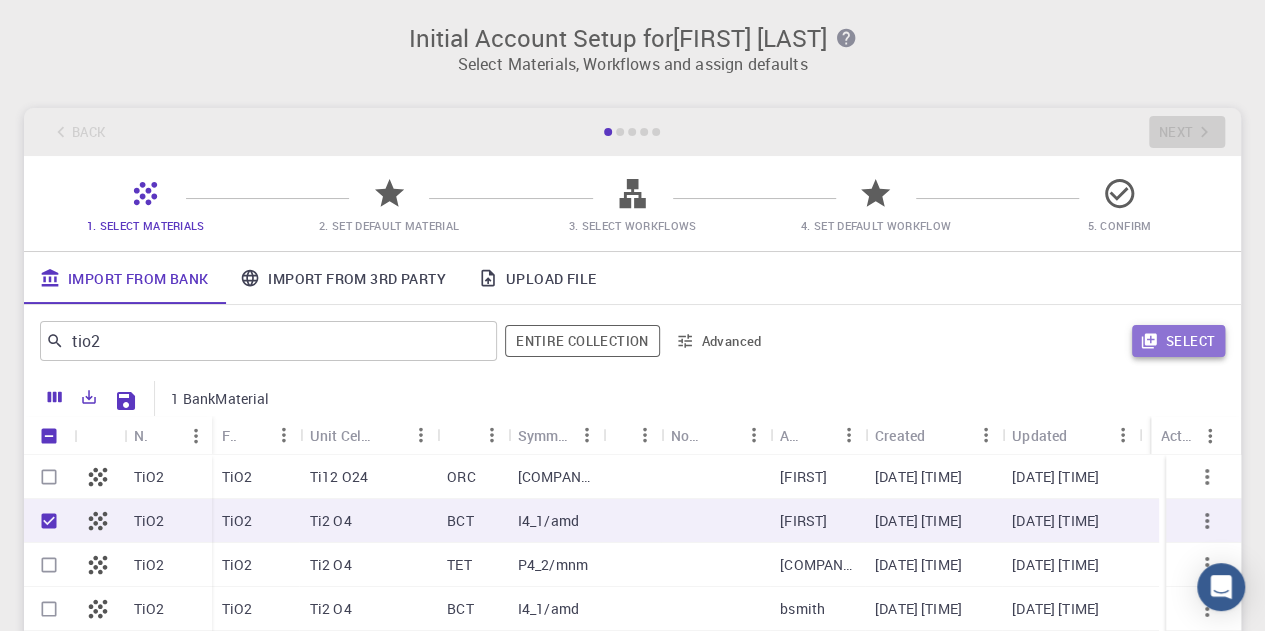 click on "Select" at bounding box center (1178, 341) 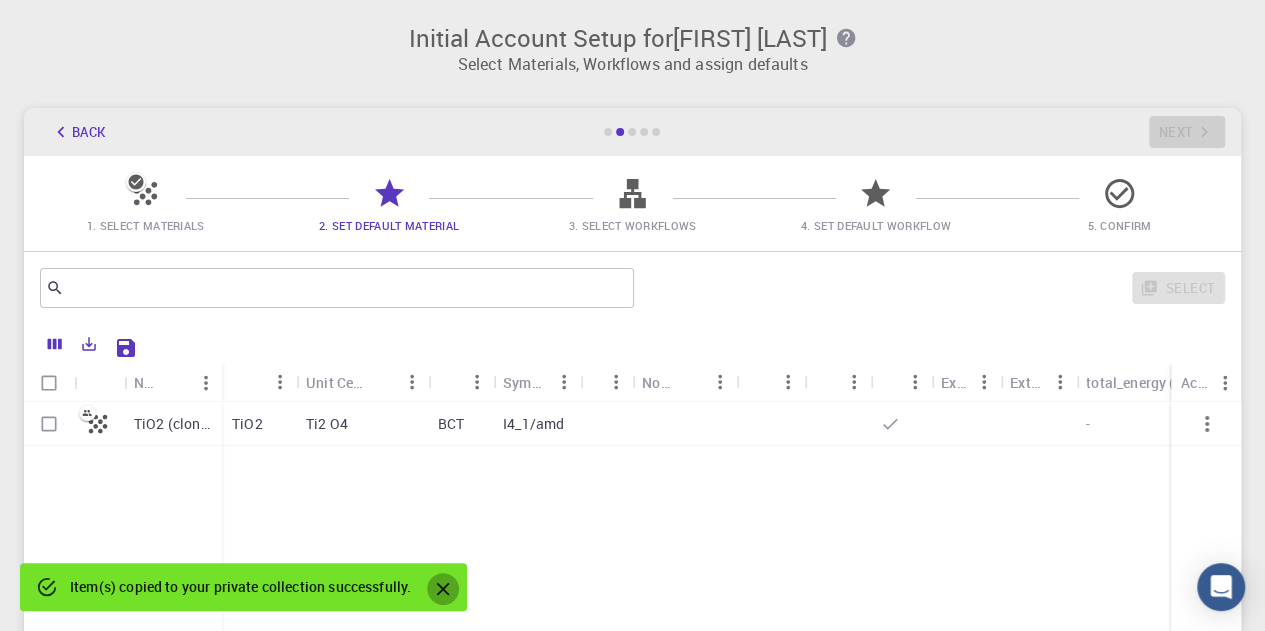 click 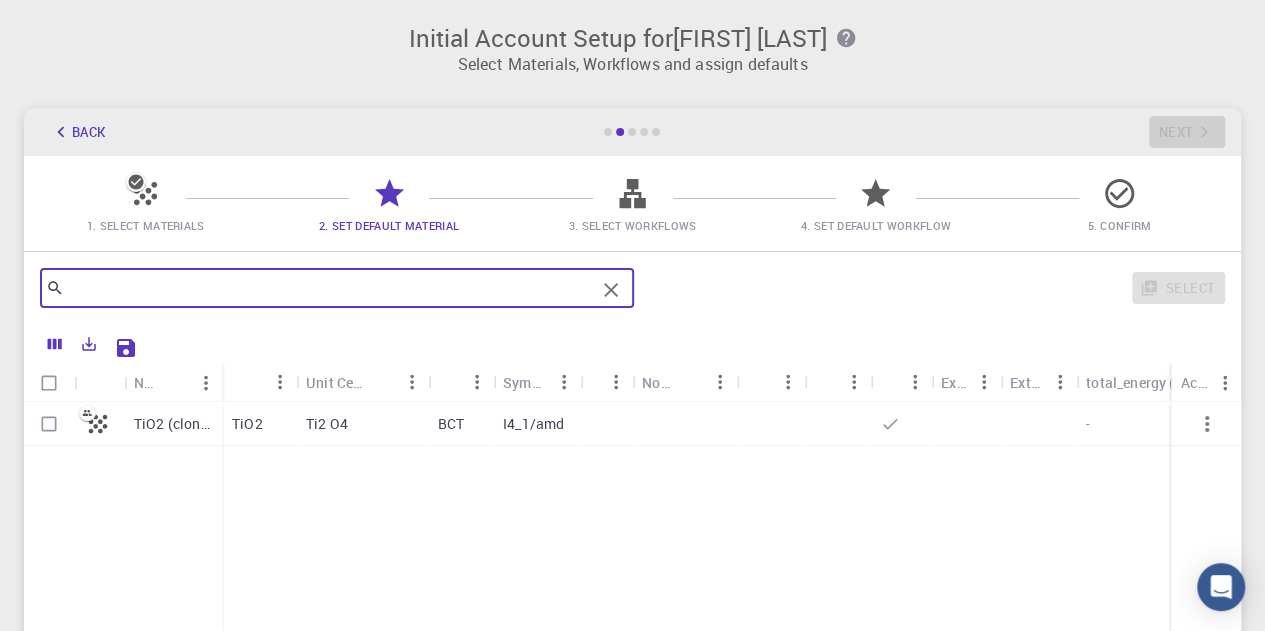 click at bounding box center (329, 288) 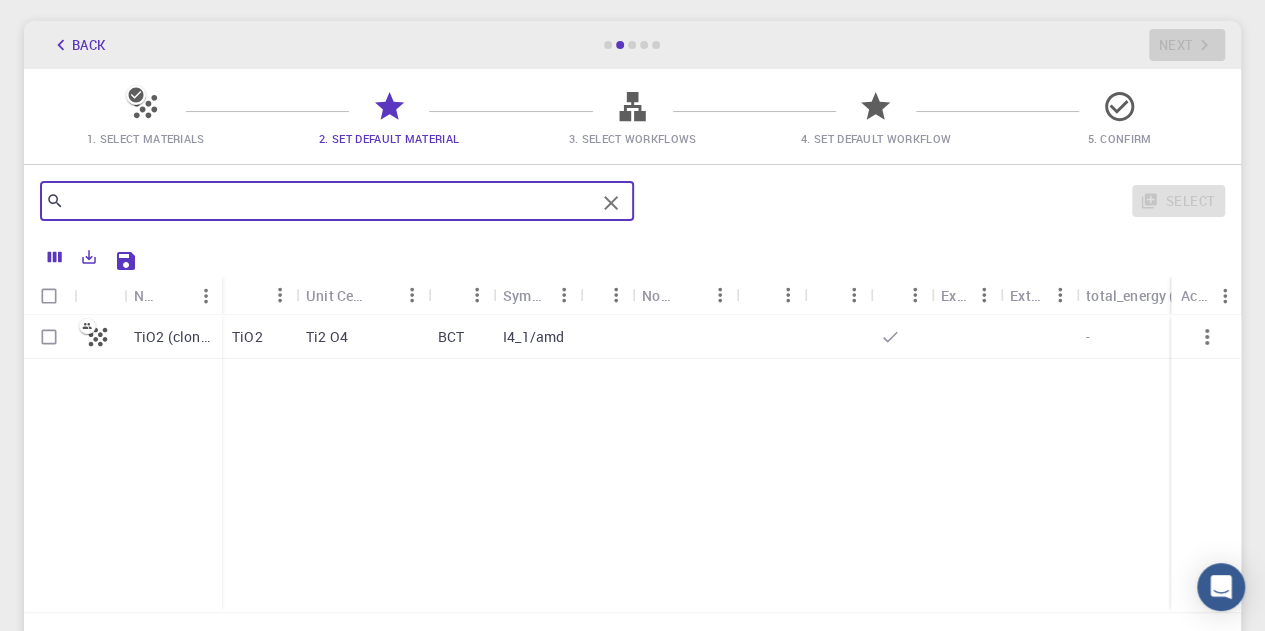 scroll, scrollTop: 85, scrollLeft: 0, axis: vertical 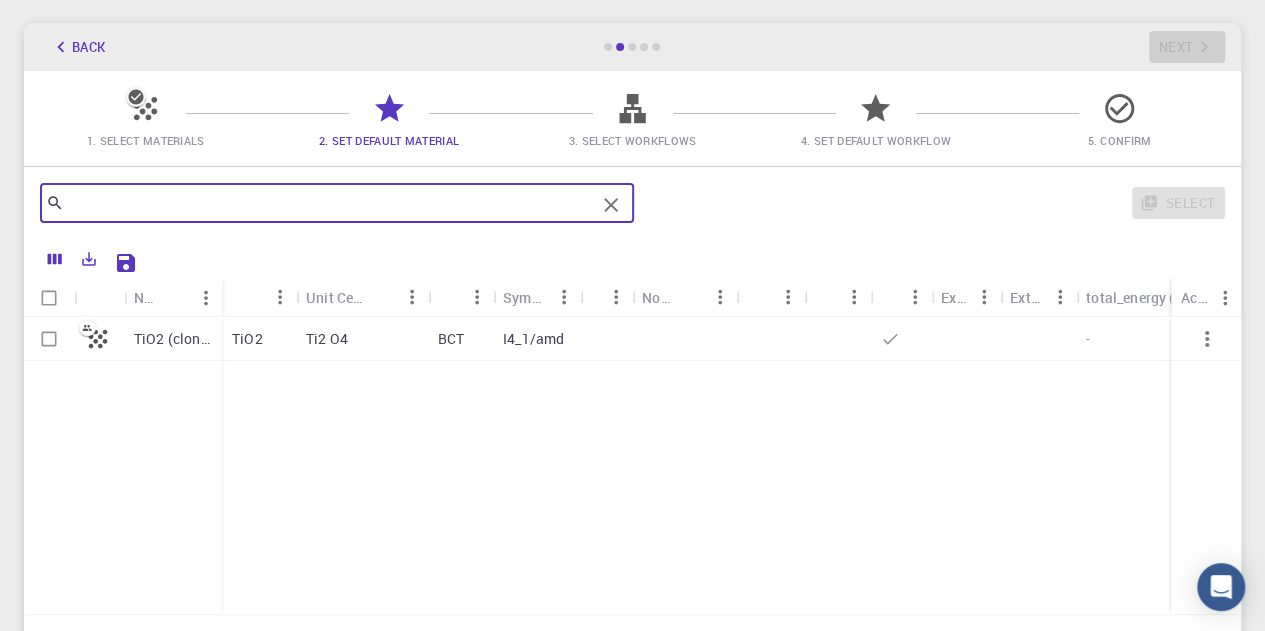 click at bounding box center (329, 203) 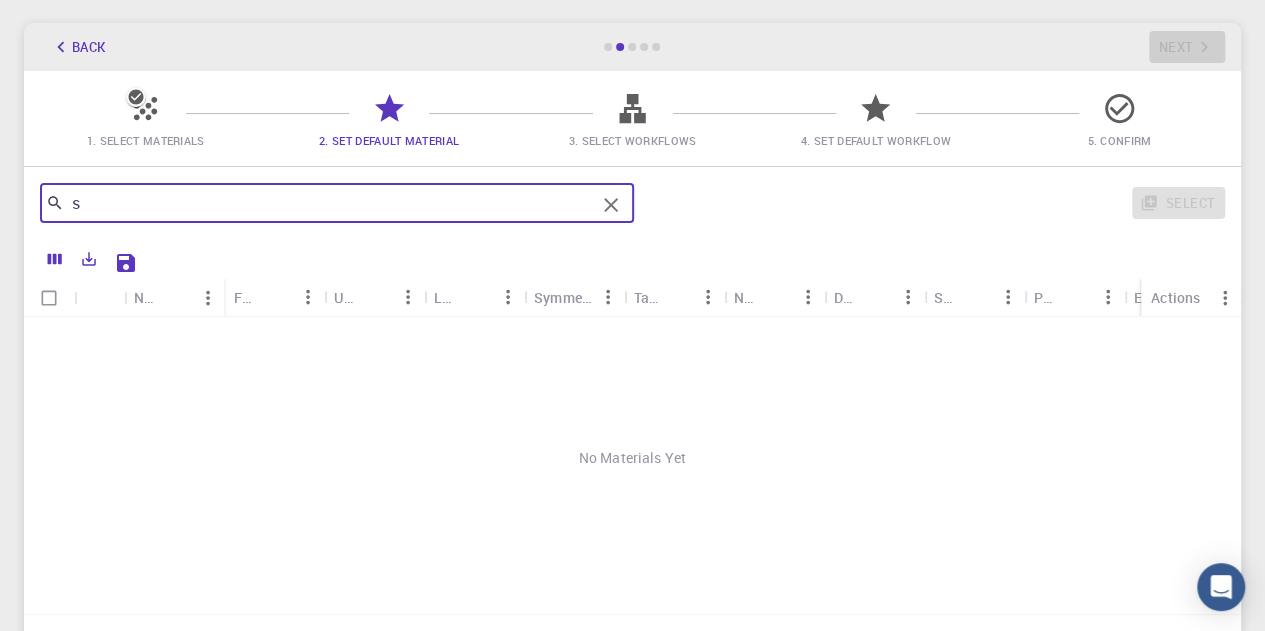 type on "s" 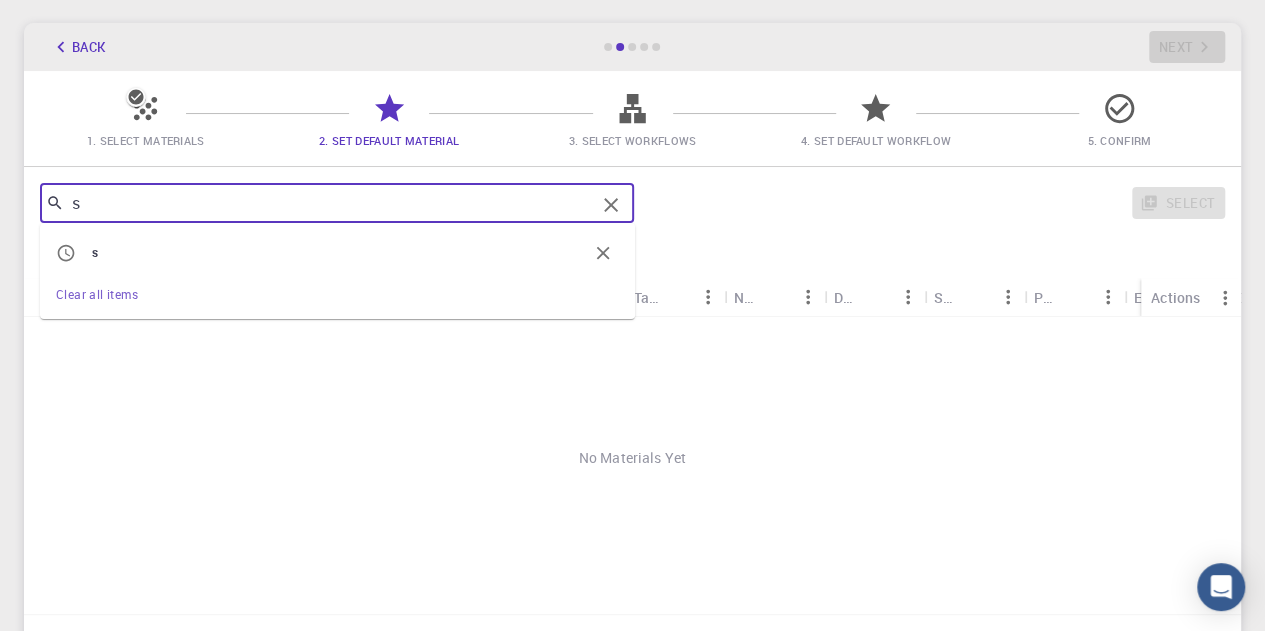 click on "s" at bounding box center [329, 203] 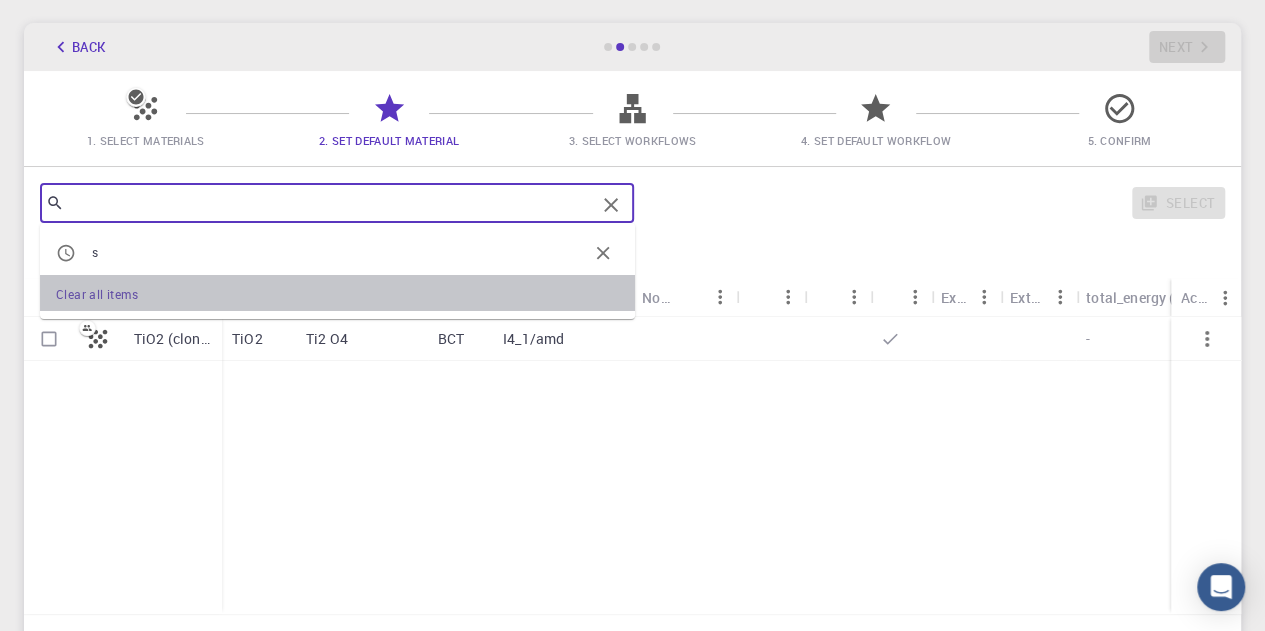 click on "Clear all items" at bounding box center [337, 293] 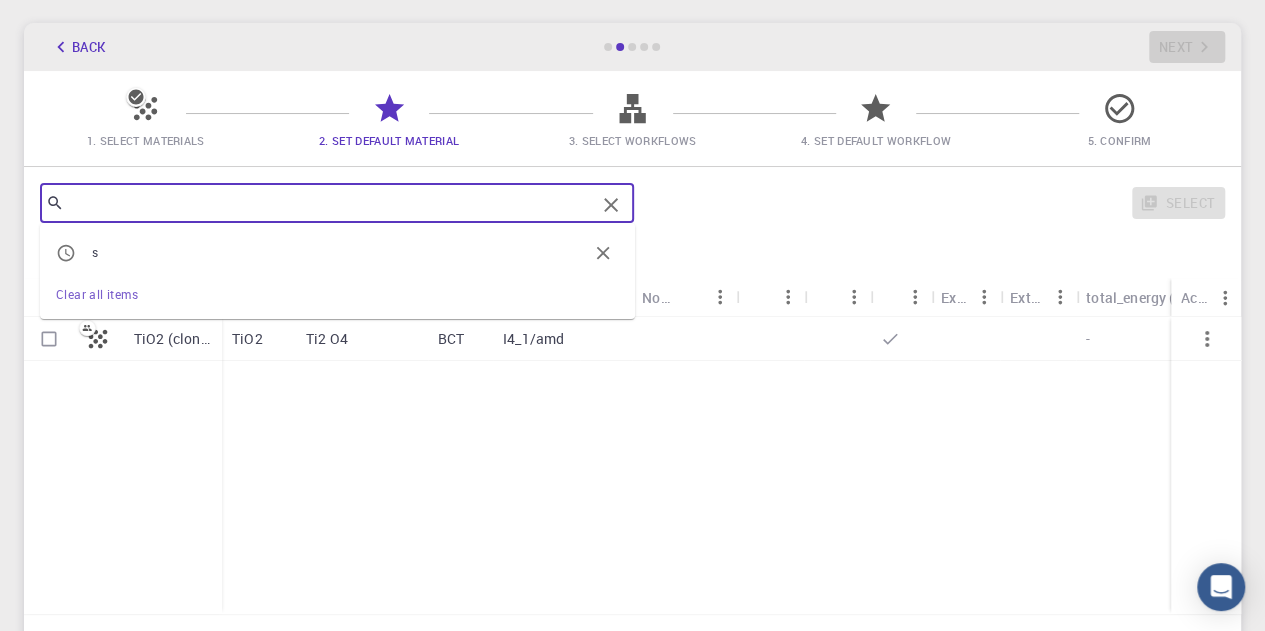 type 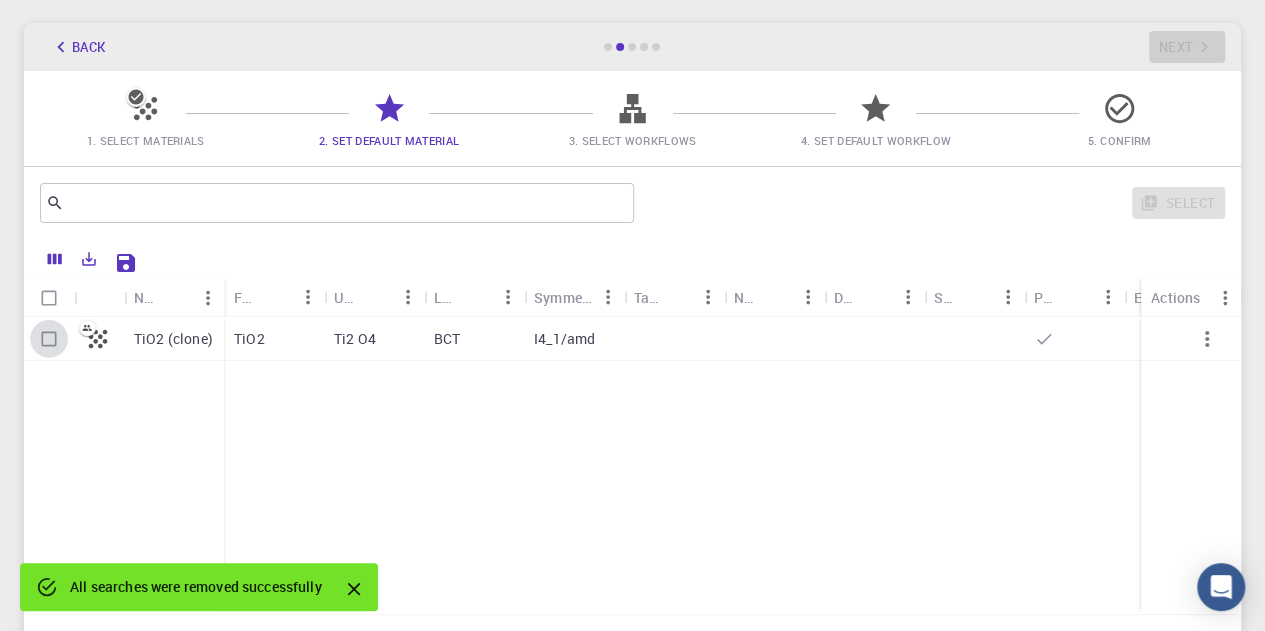 click at bounding box center [49, 339] 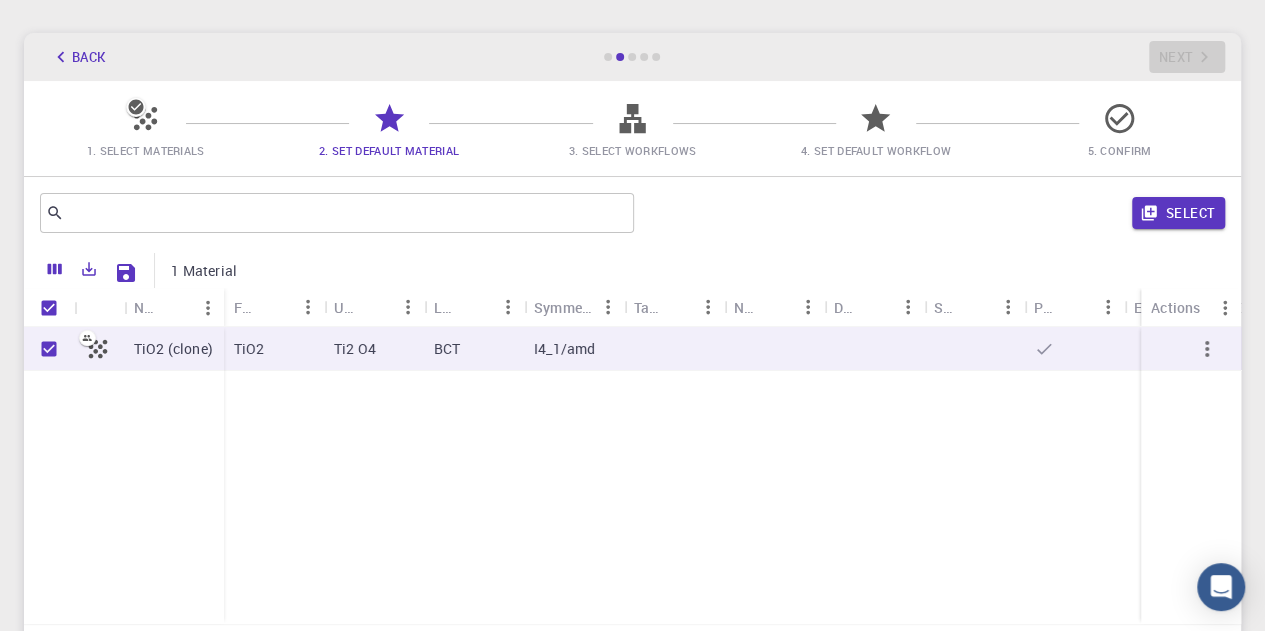 scroll, scrollTop: 68, scrollLeft: 0, axis: vertical 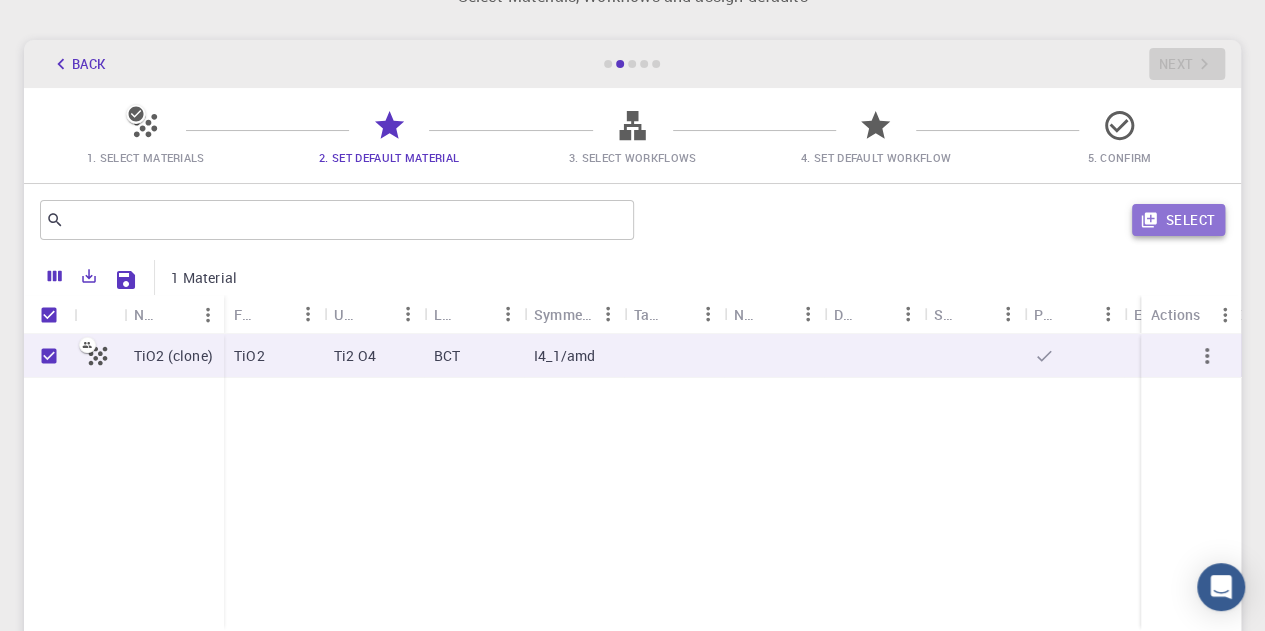 click on "Select" at bounding box center [1178, 220] 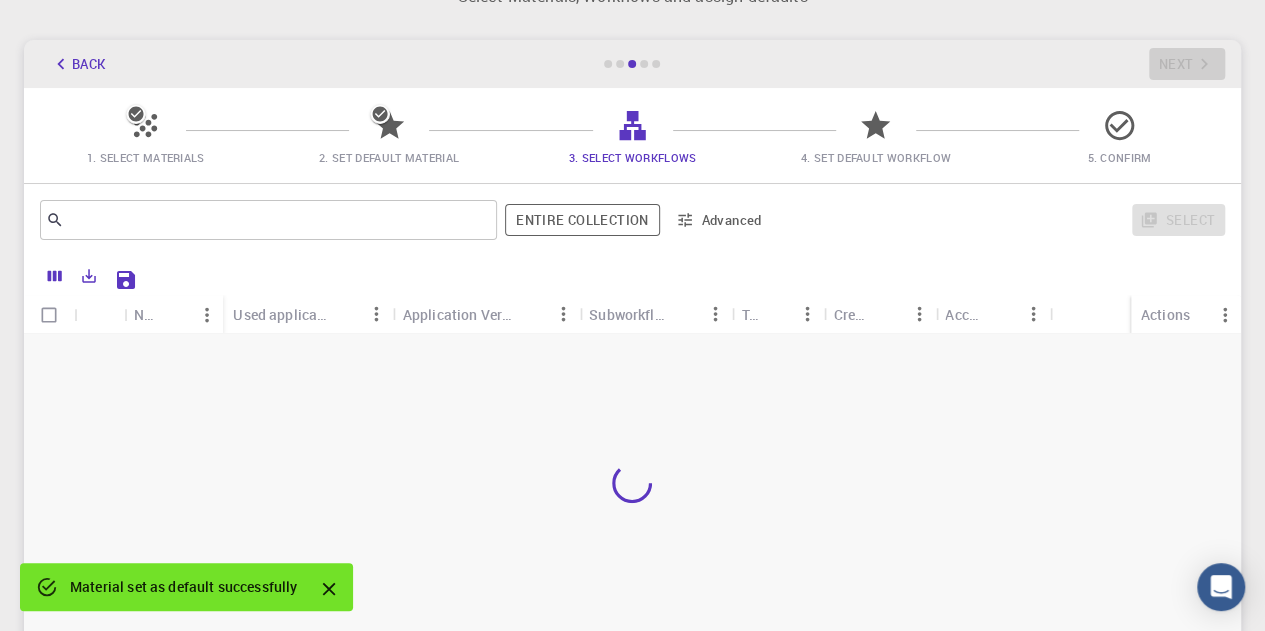 click on "3. Select Workflows" at bounding box center (632, 157) 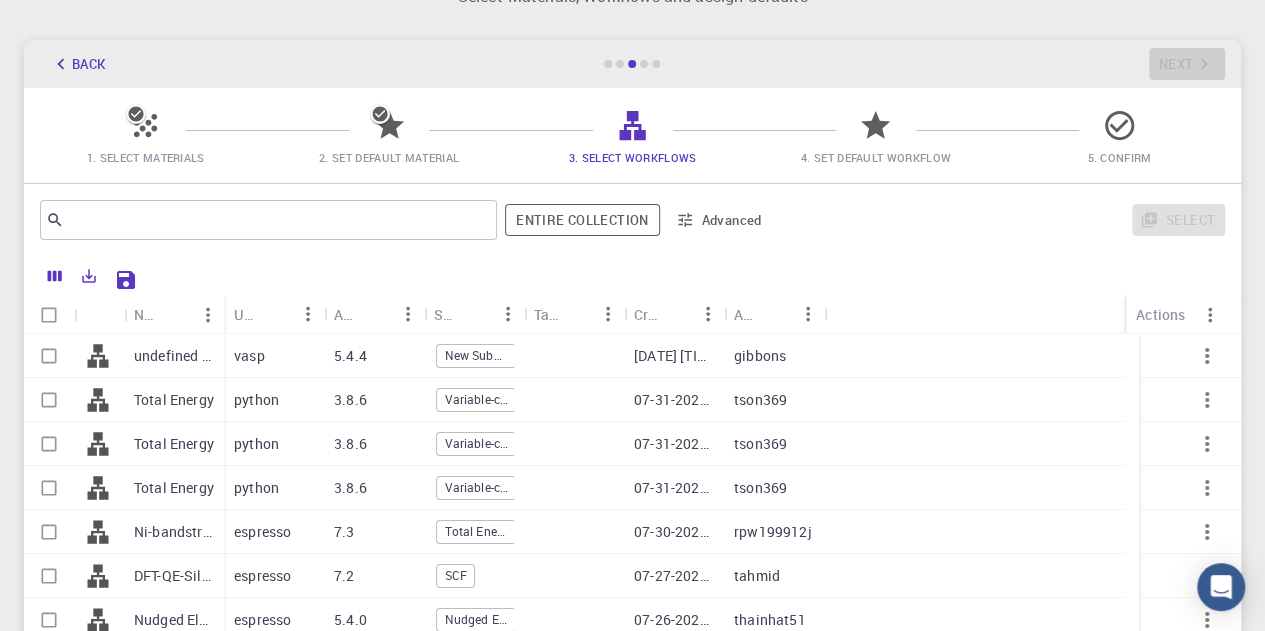click on "3.8.6" at bounding box center [350, 400] 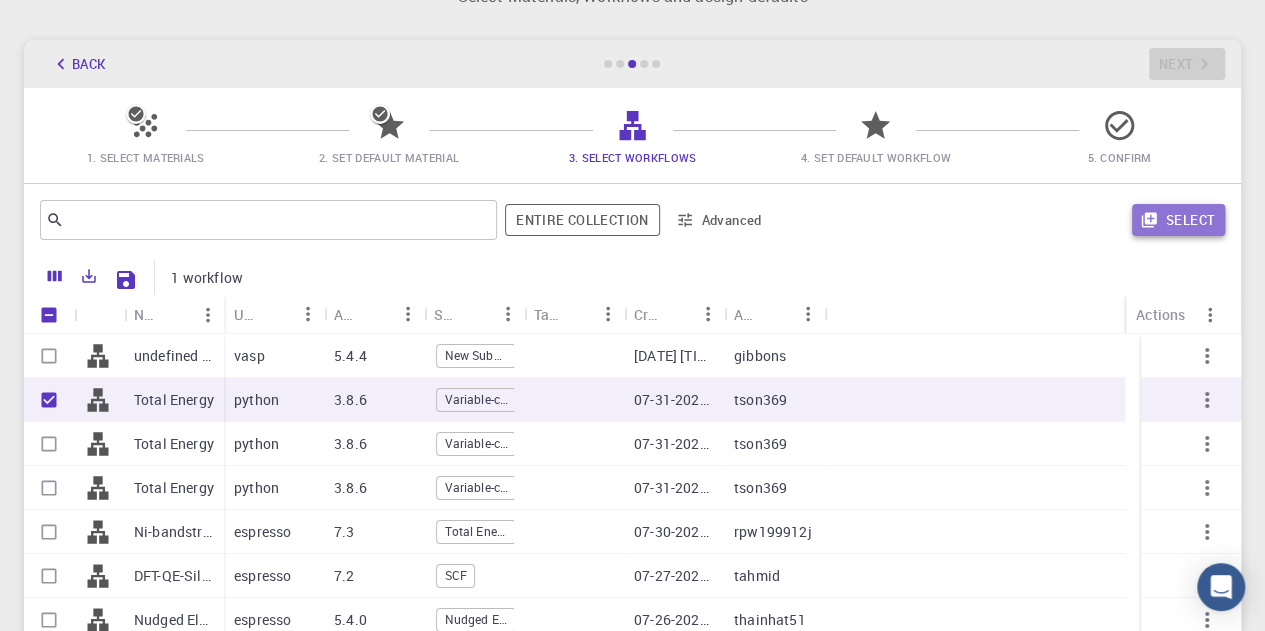 click on "Select" at bounding box center [1178, 220] 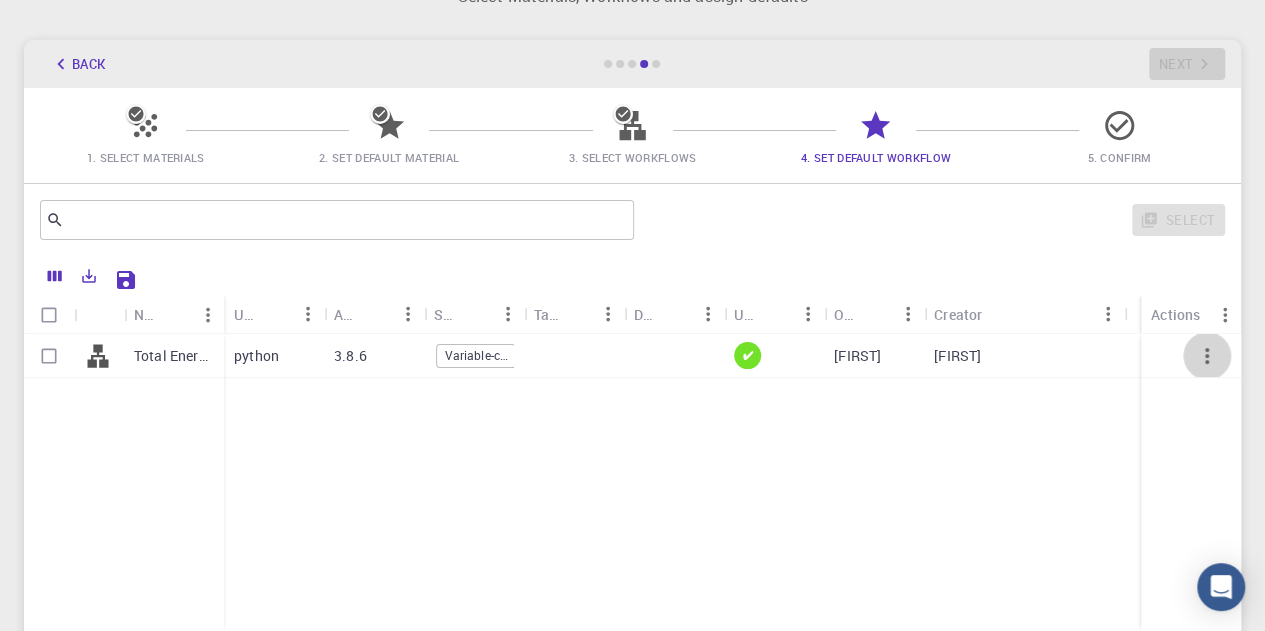 click 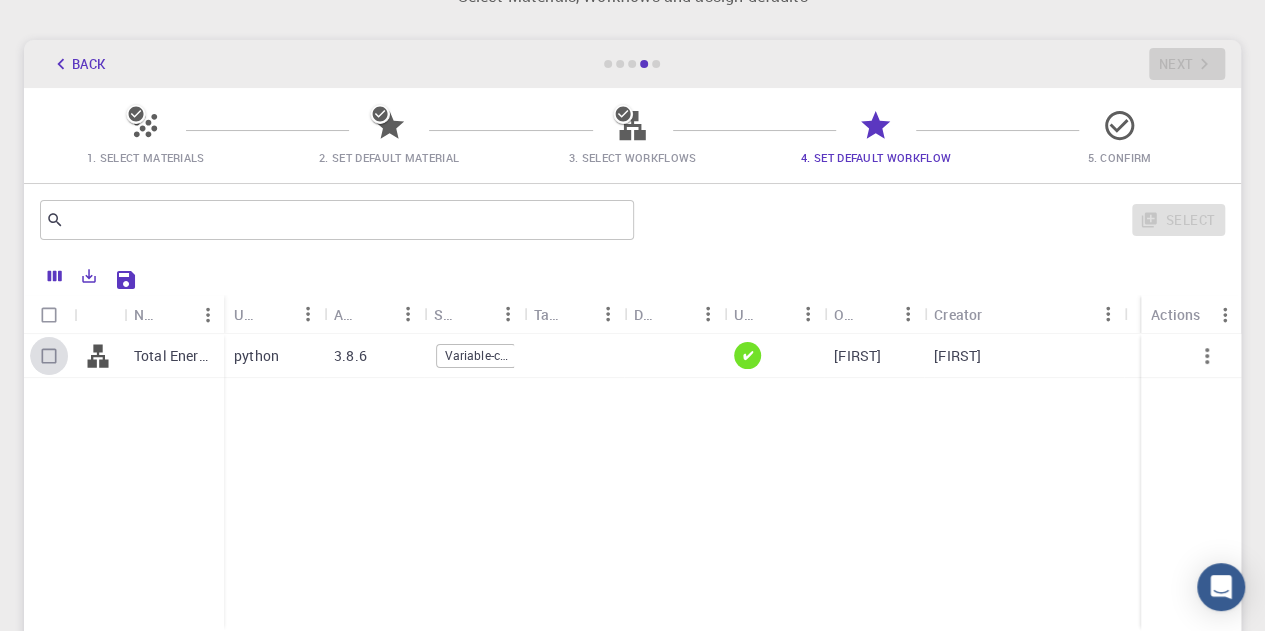 click at bounding box center (49, 356) 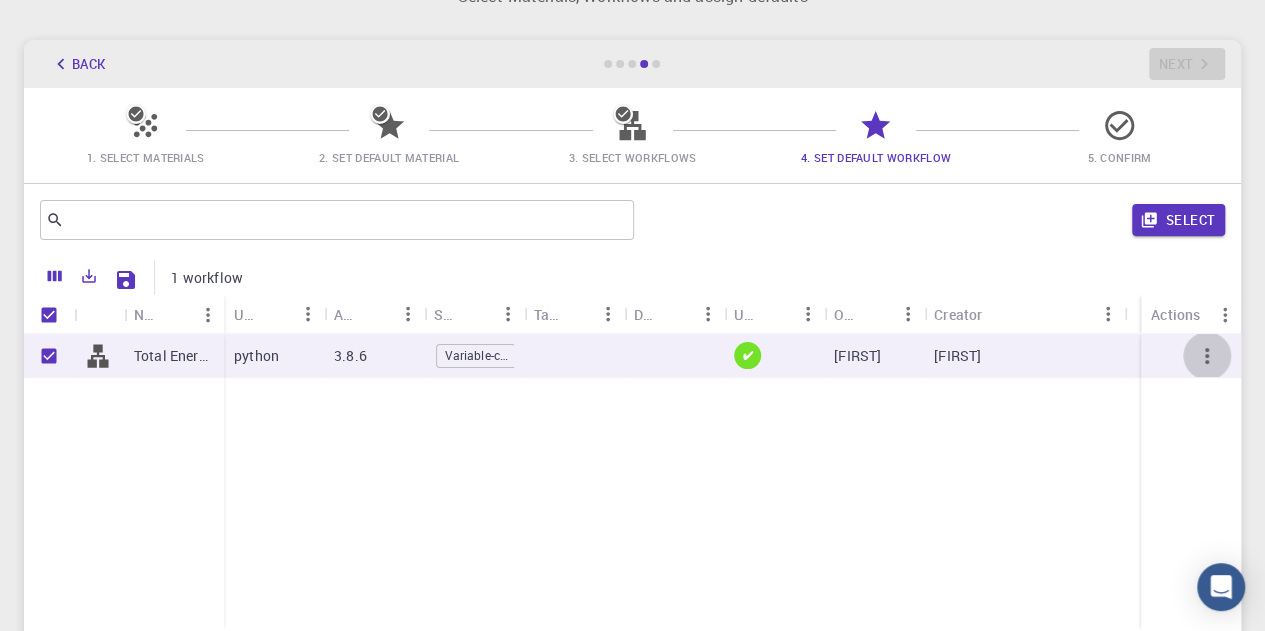 click 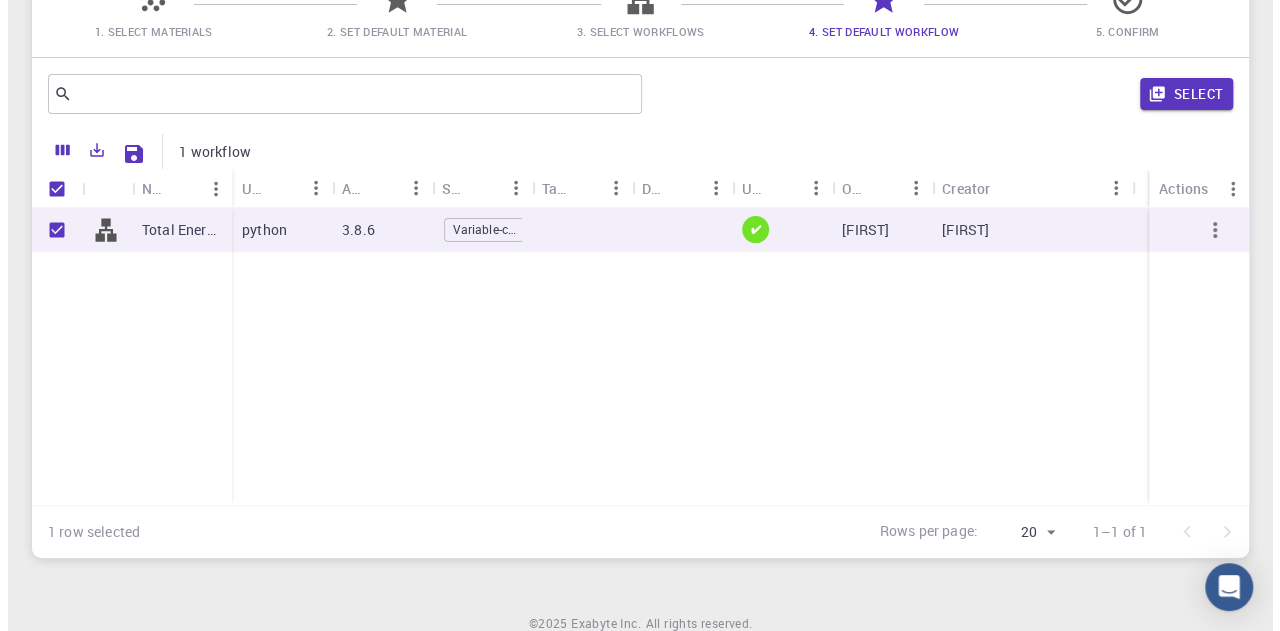 scroll, scrollTop: 0, scrollLeft: 0, axis: both 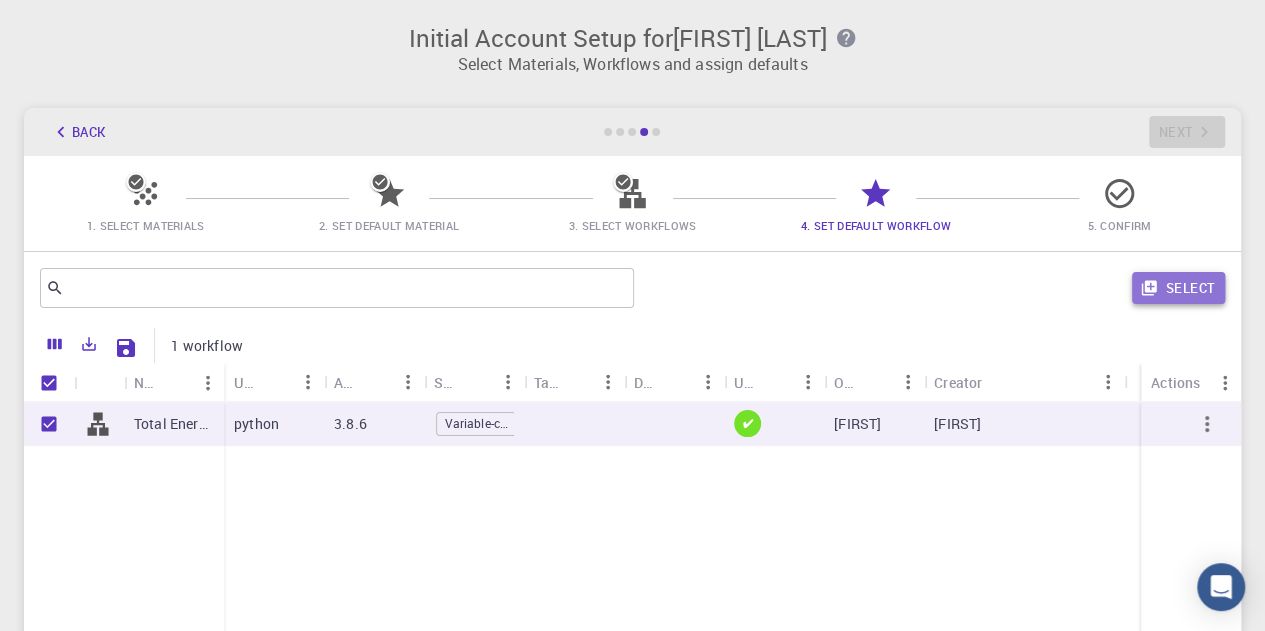 click on "Select" at bounding box center [1178, 288] 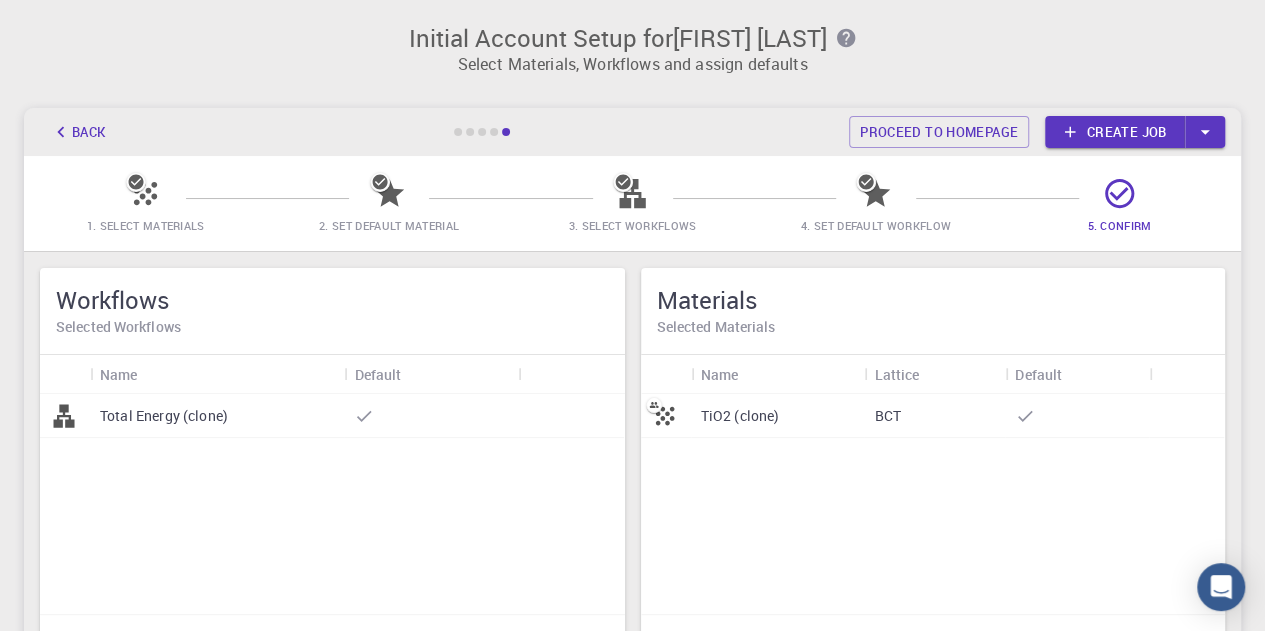 click 